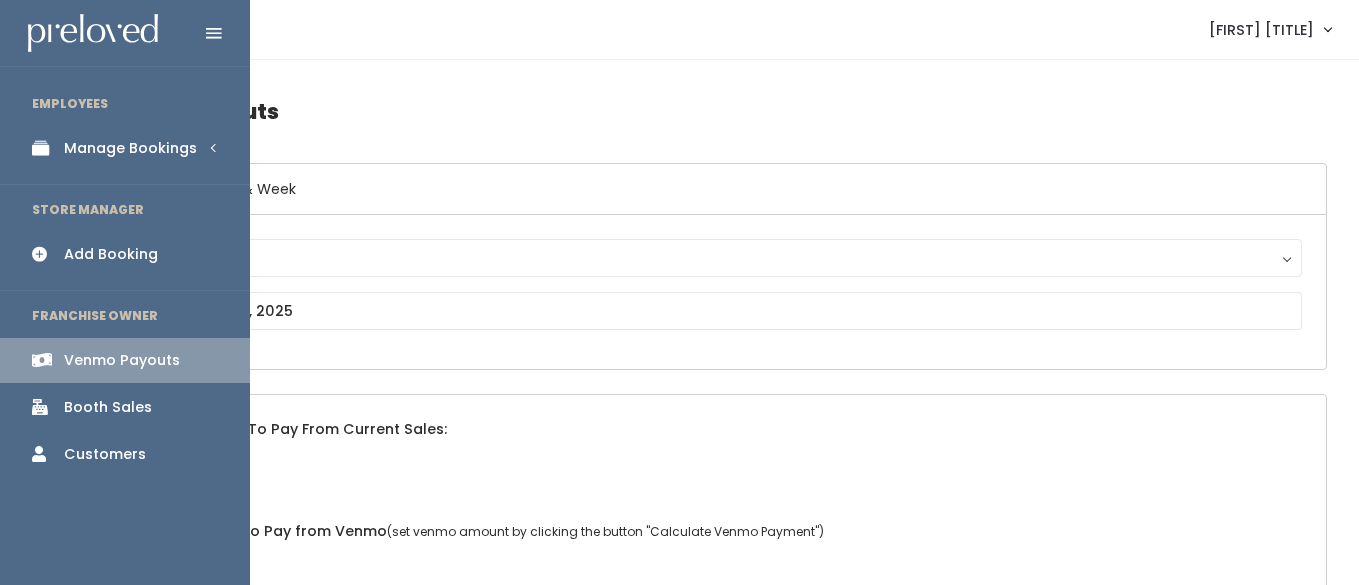 click at bounding box center (46, 148) 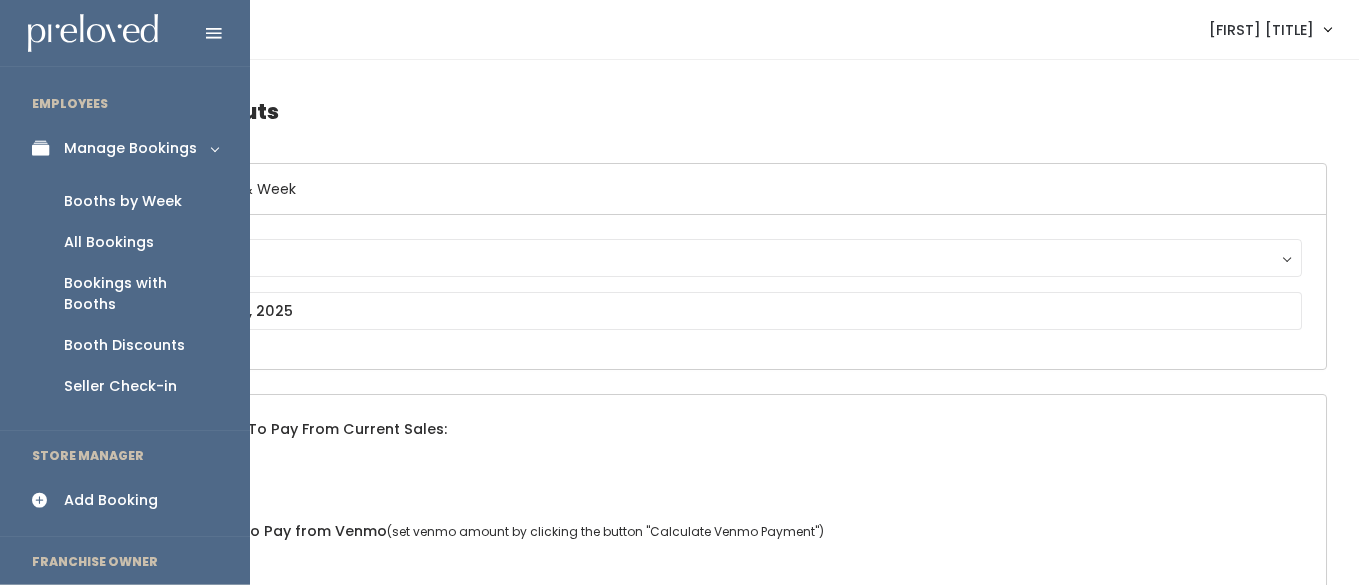 click on "Booths by Week" at bounding box center [123, 201] 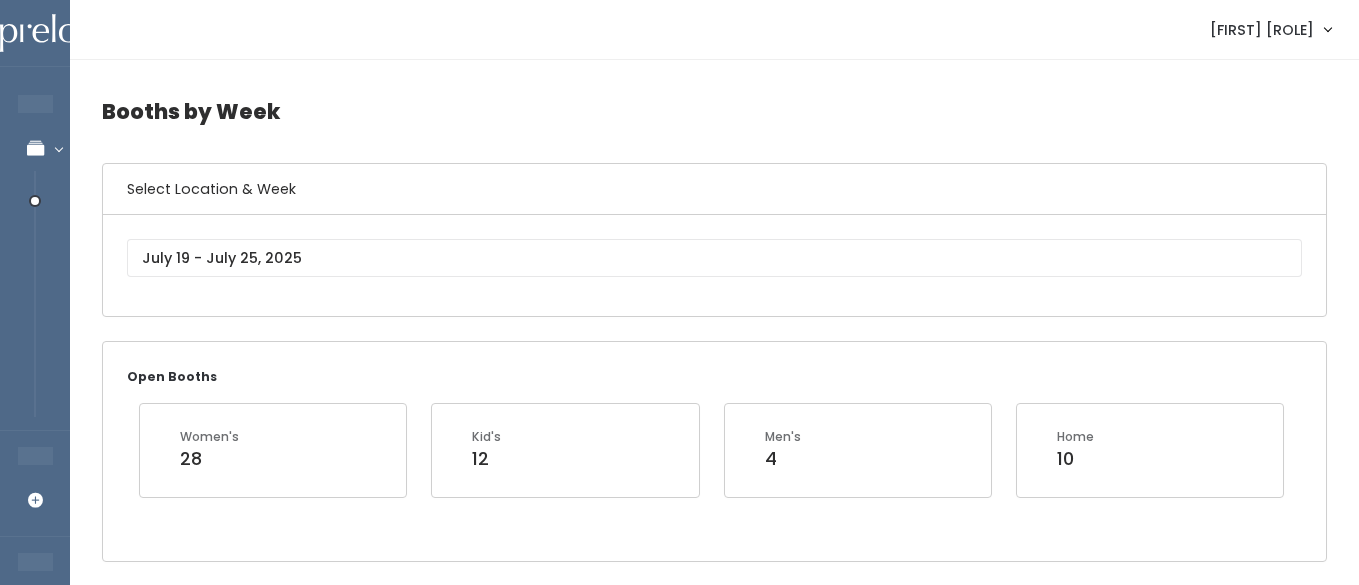 scroll, scrollTop: 0, scrollLeft: 0, axis: both 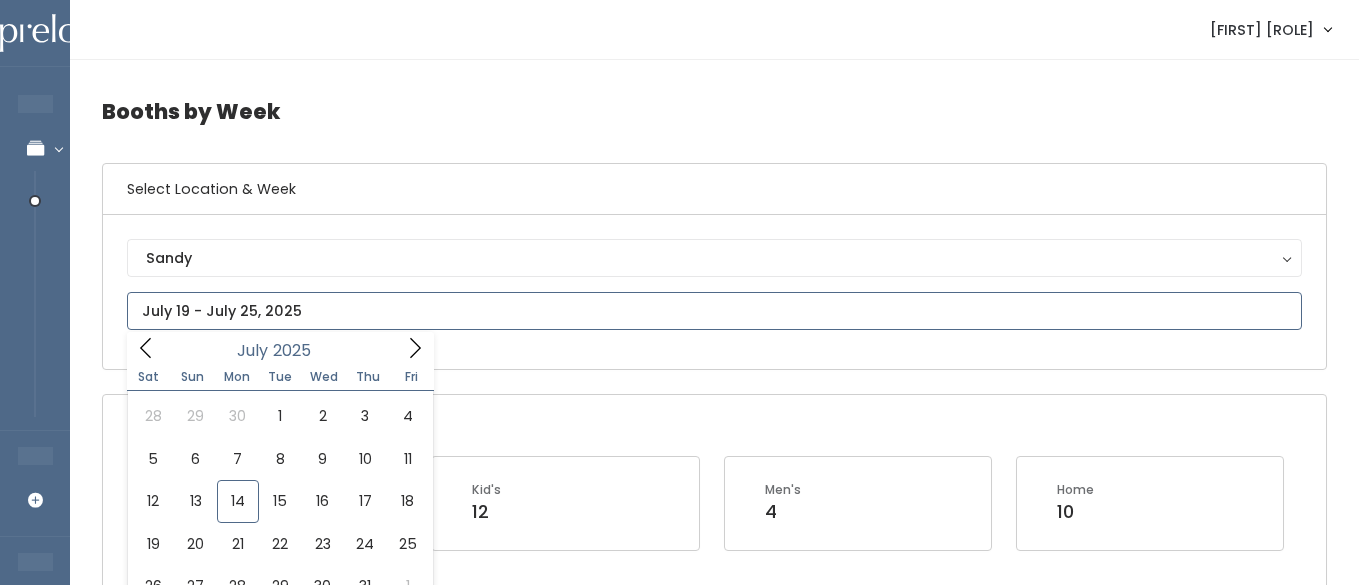 click at bounding box center [714, 311] 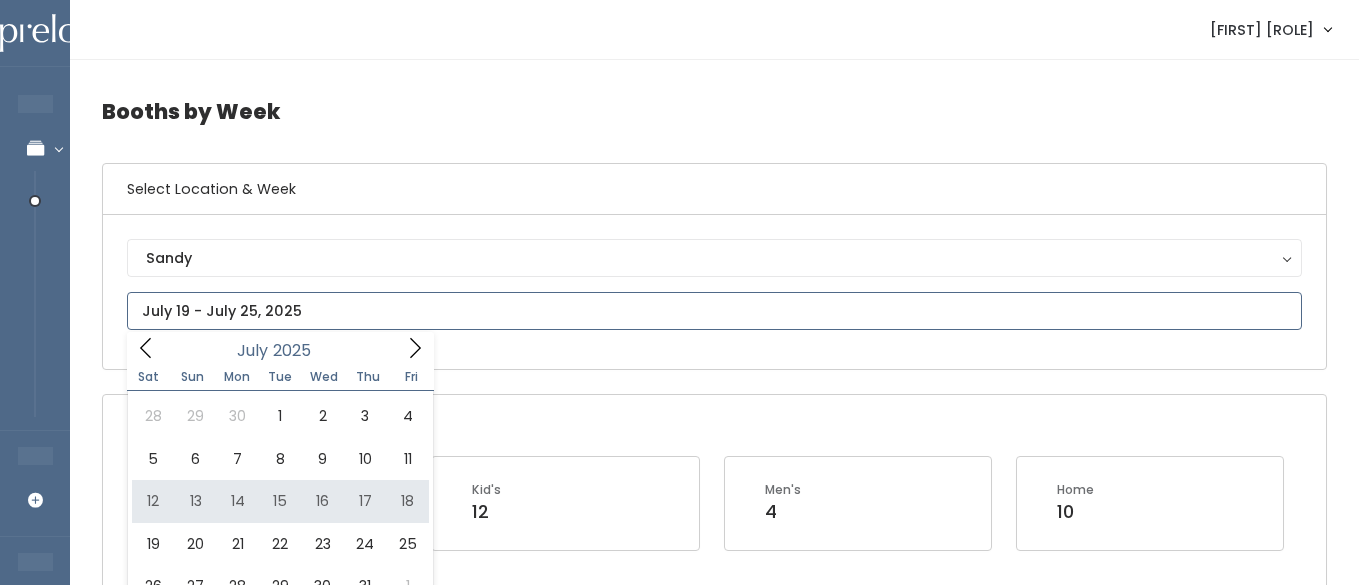 type on "July 12 to July 18" 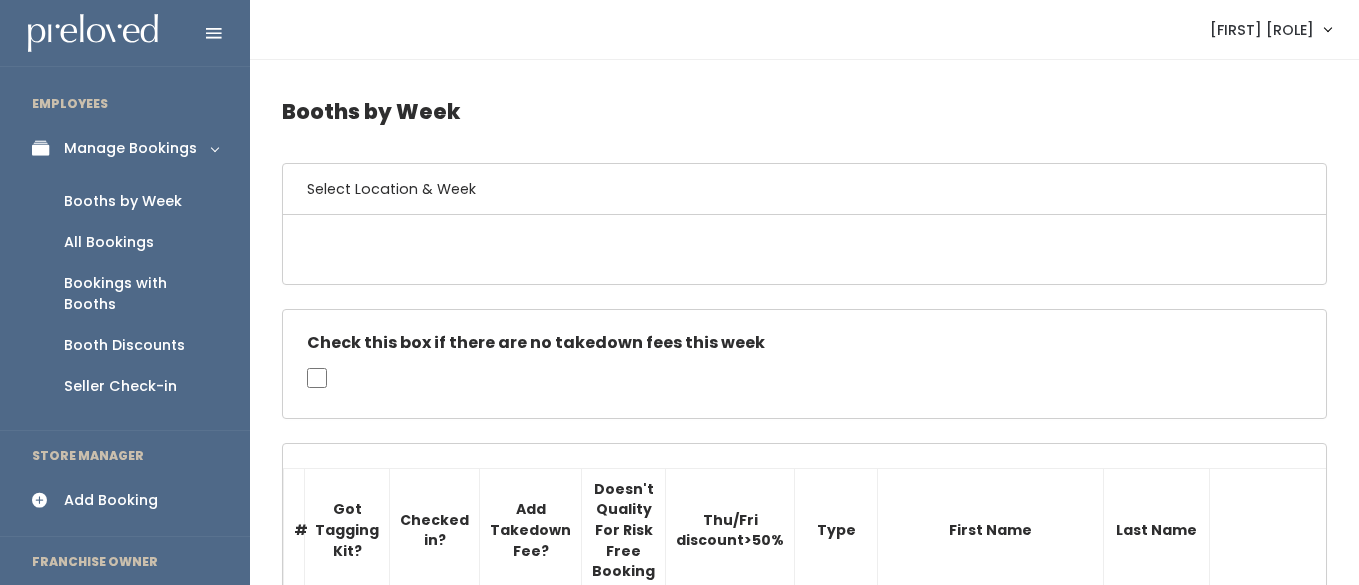 scroll, scrollTop: 0, scrollLeft: 0, axis: both 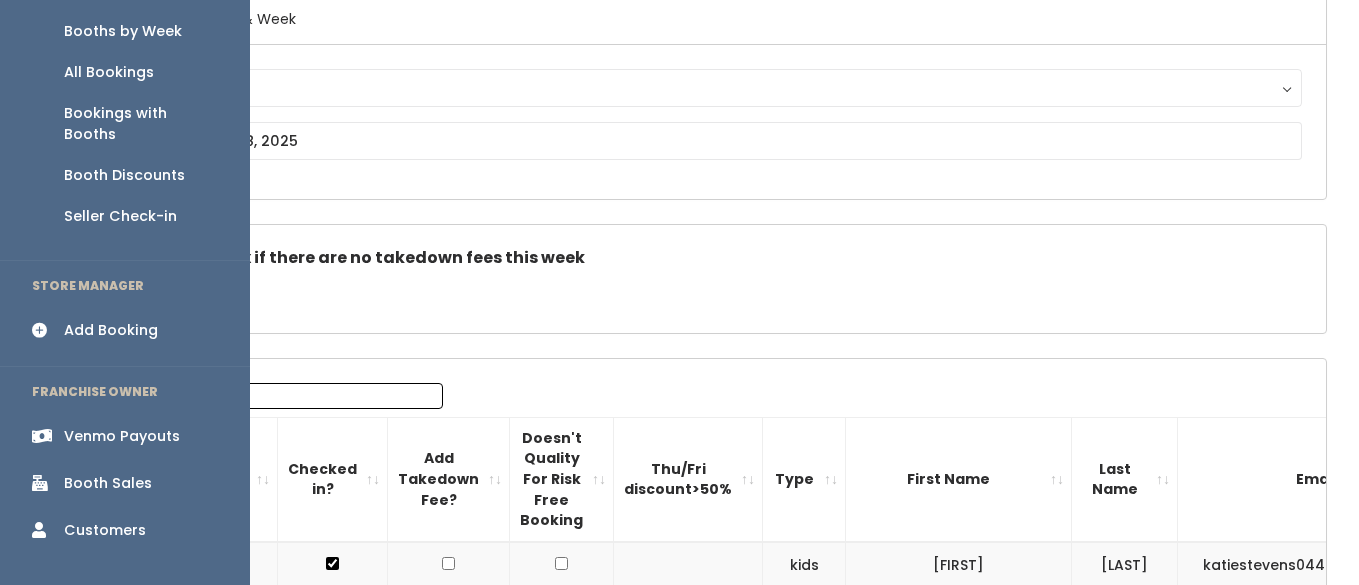 click on "Booth Sales" at bounding box center (108, 483) 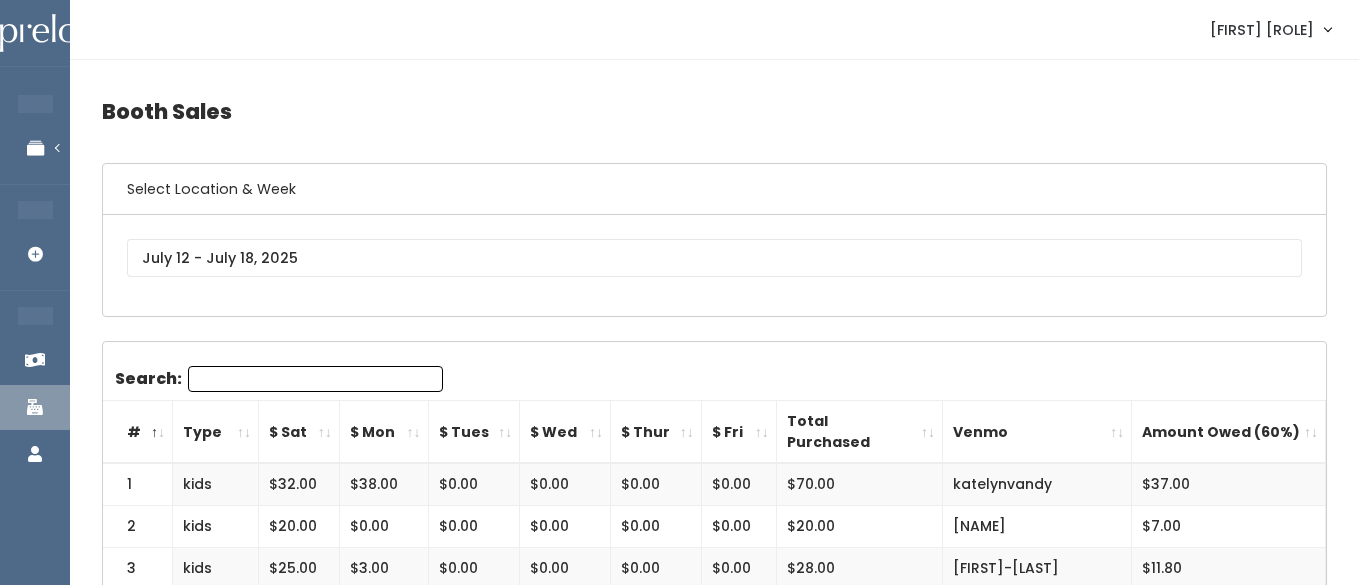 scroll, scrollTop: 0, scrollLeft: 0, axis: both 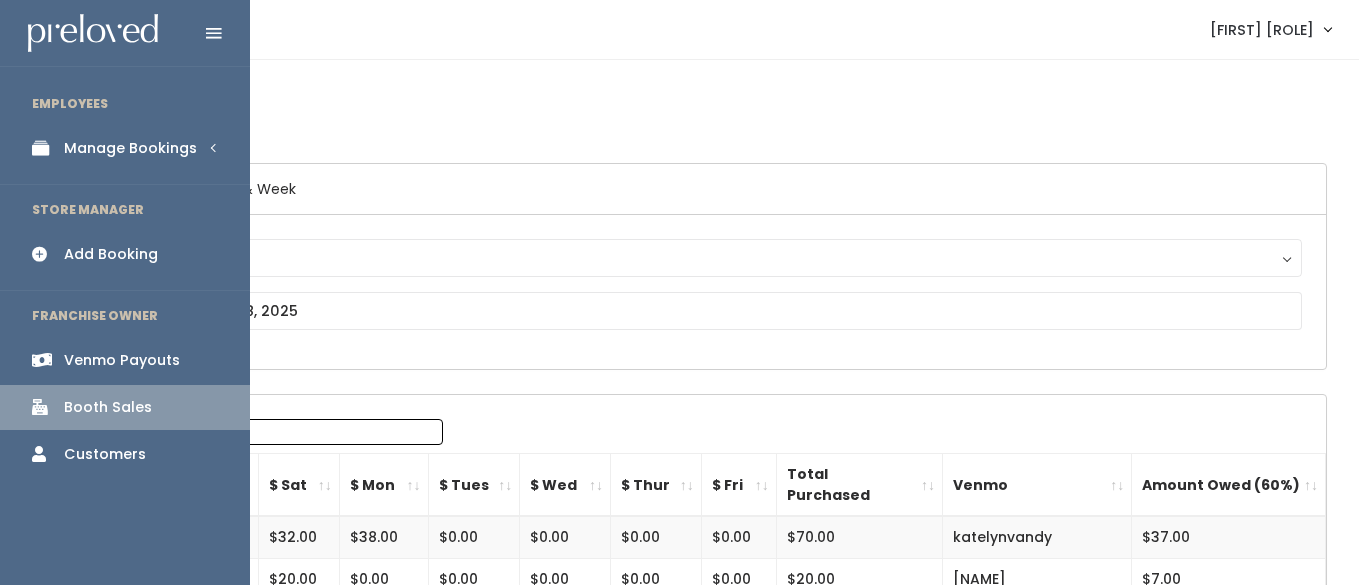 click on "Venmo Payouts" at bounding box center [122, 360] 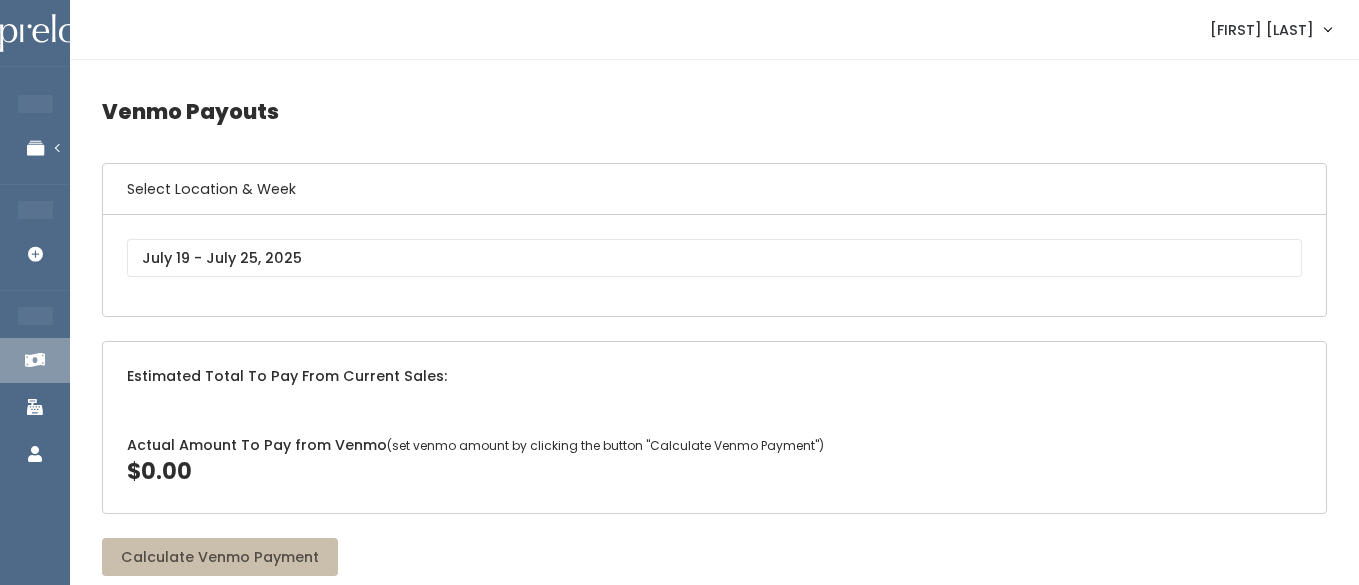 scroll, scrollTop: 0, scrollLeft: 0, axis: both 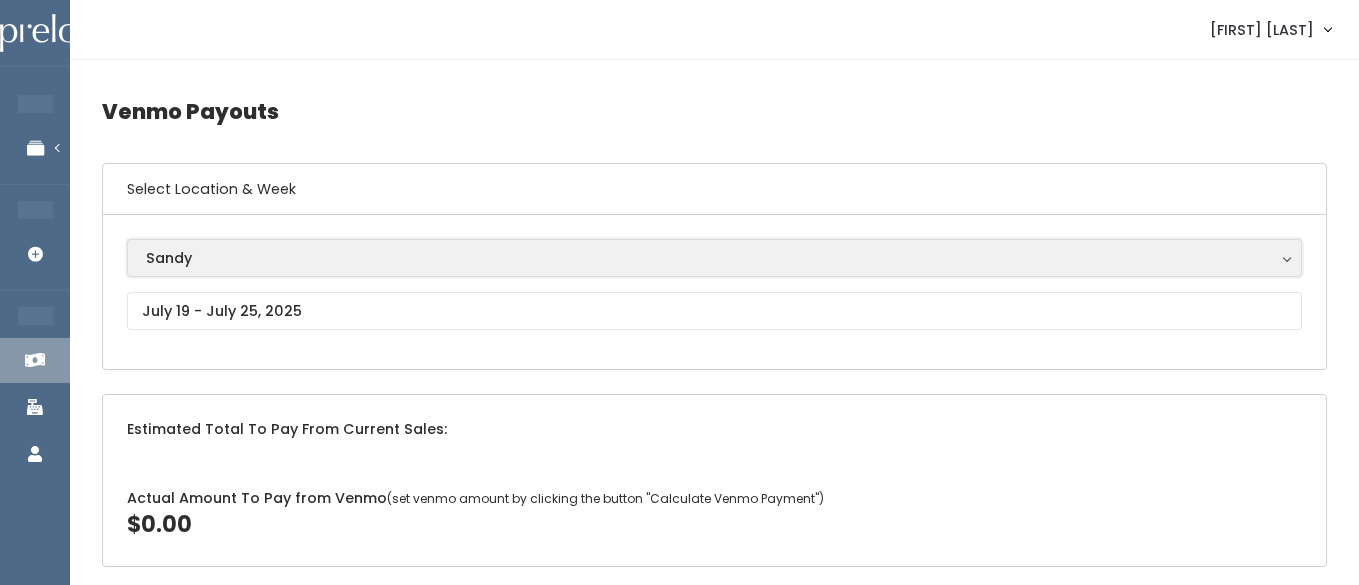 click on "Sandy" at bounding box center (714, 258) 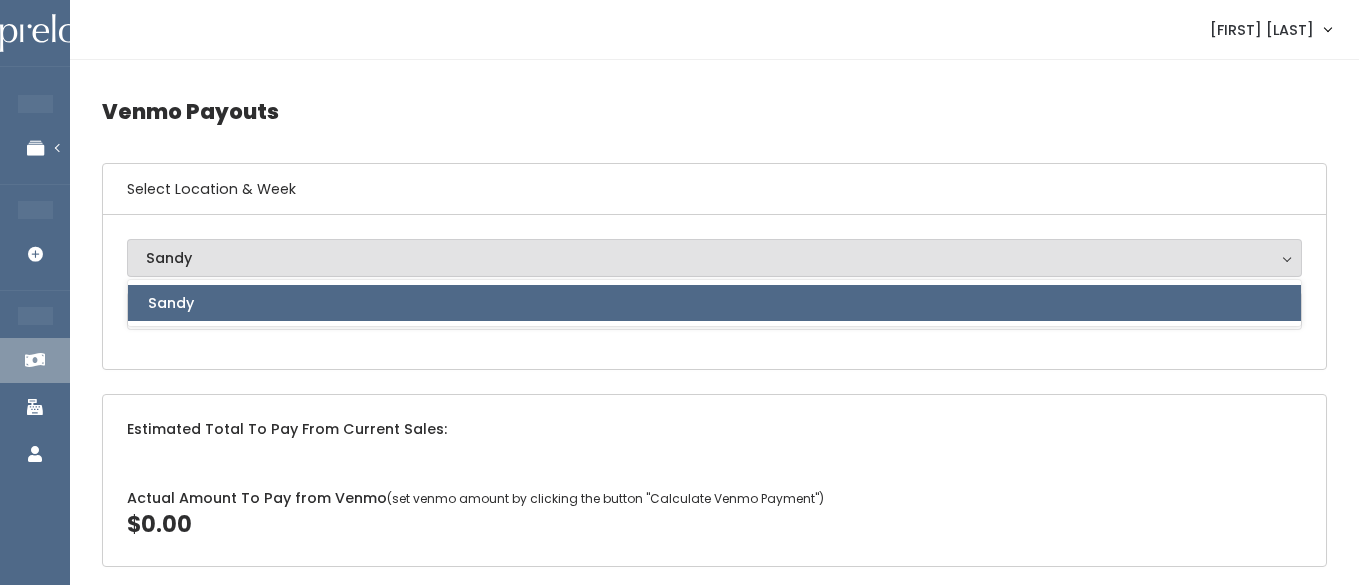click on "Select Location & Week
Sandy
Sandy
Sandy" at bounding box center [714, 266] 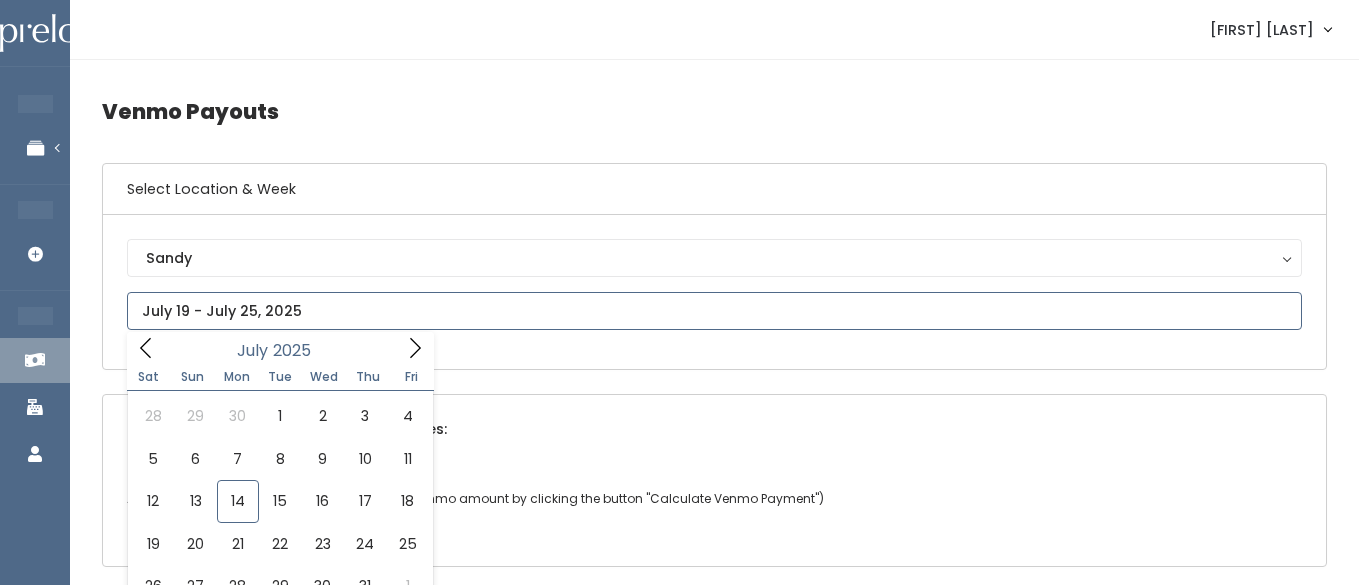 click on "EMPLOYEES
Manage Bookings
Booths by Week
All Bookings
Bookings with Booths
Booth Discounts
Seller Check-in
STORE MANAGER
Add Booking
FRANCHISE OWNER
Venmo Payouts
Booth Sales
Customers" at bounding box center [679, 2099] 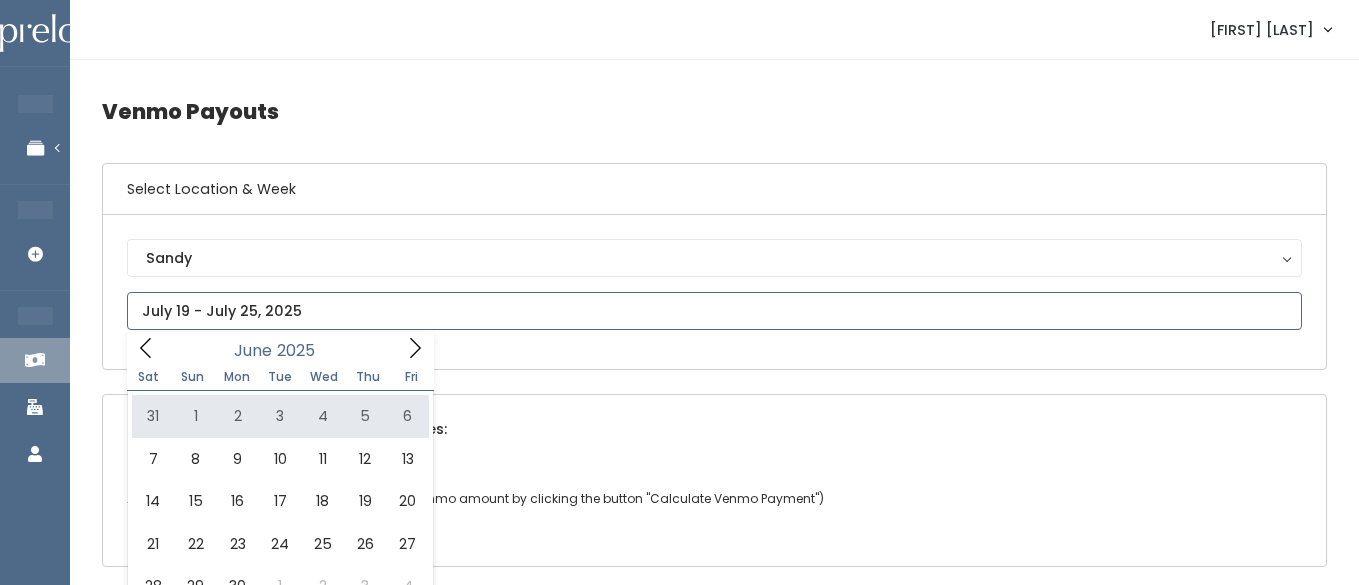 click 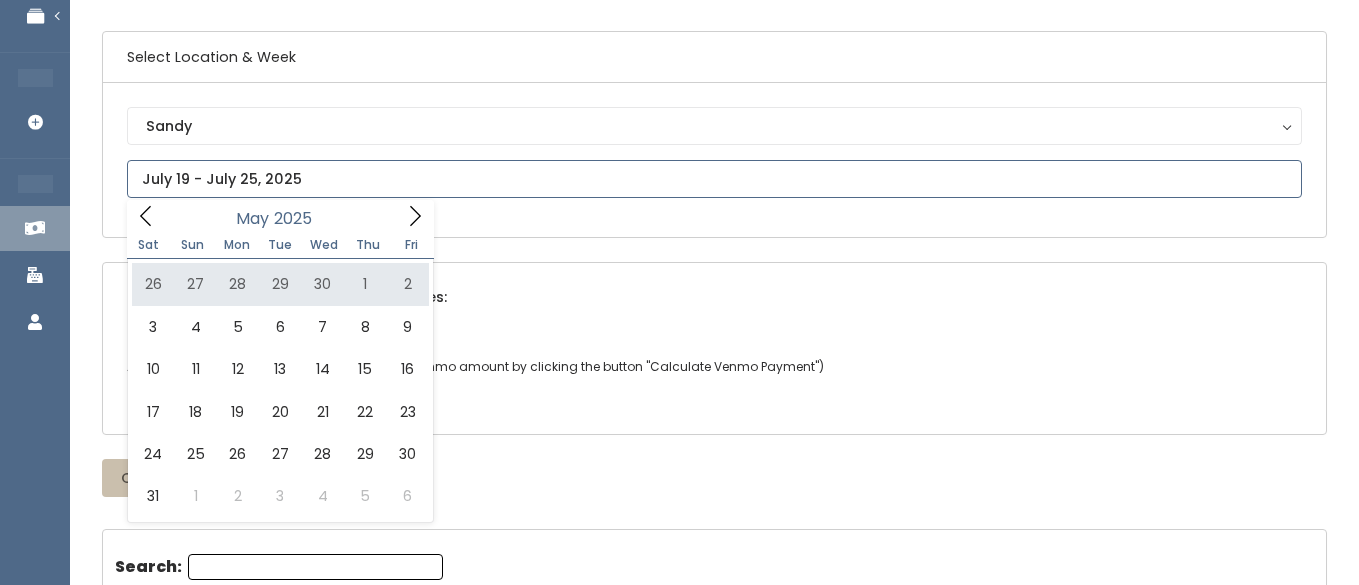 scroll, scrollTop: 136, scrollLeft: 0, axis: vertical 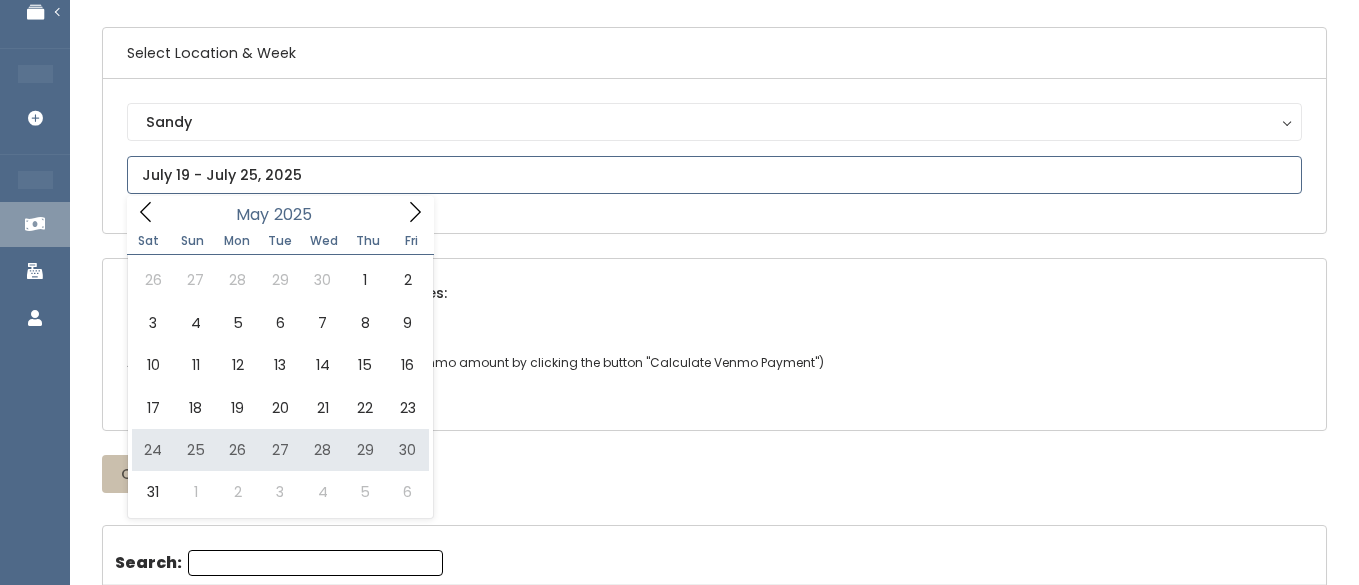 type on "May 24 to May 30" 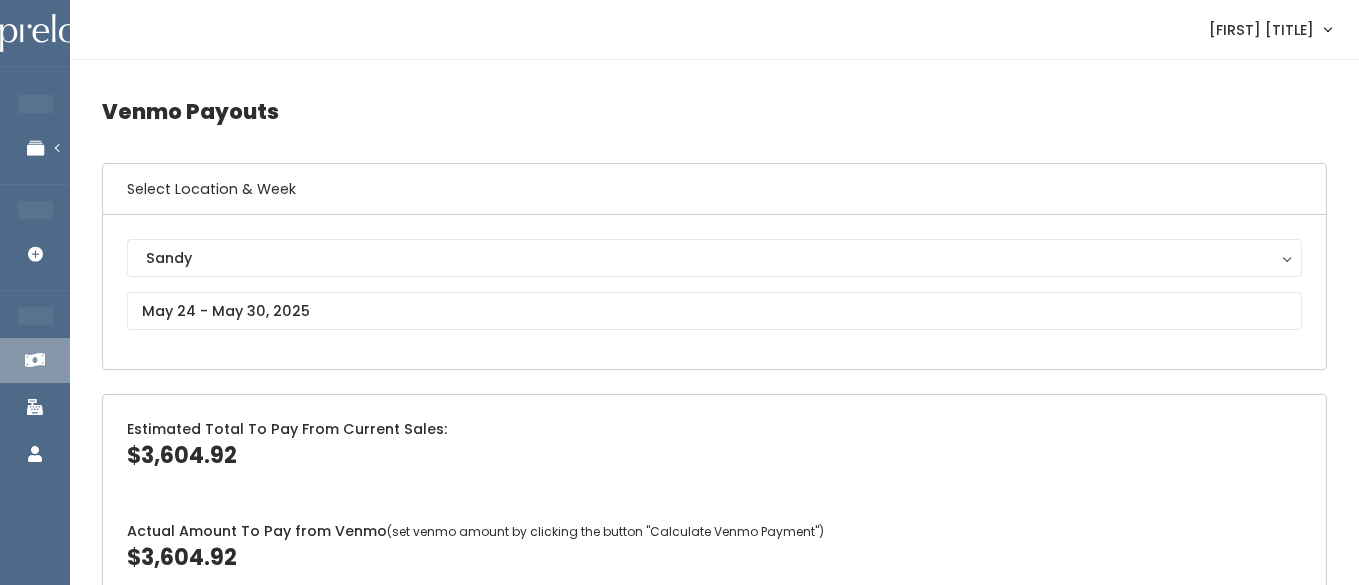 scroll, scrollTop: 0, scrollLeft: 0, axis: both 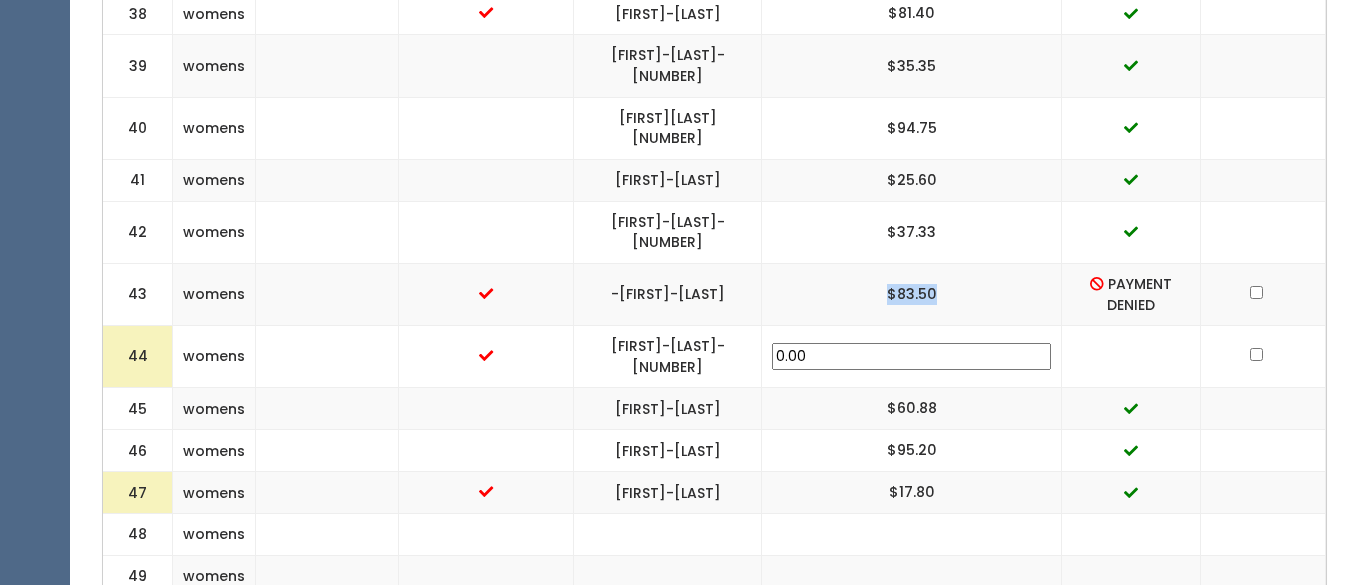 drag, startPoint x: 974, startPoint y: 156, endPoint x: 910, endPoint y: 148, distance: 64.49806 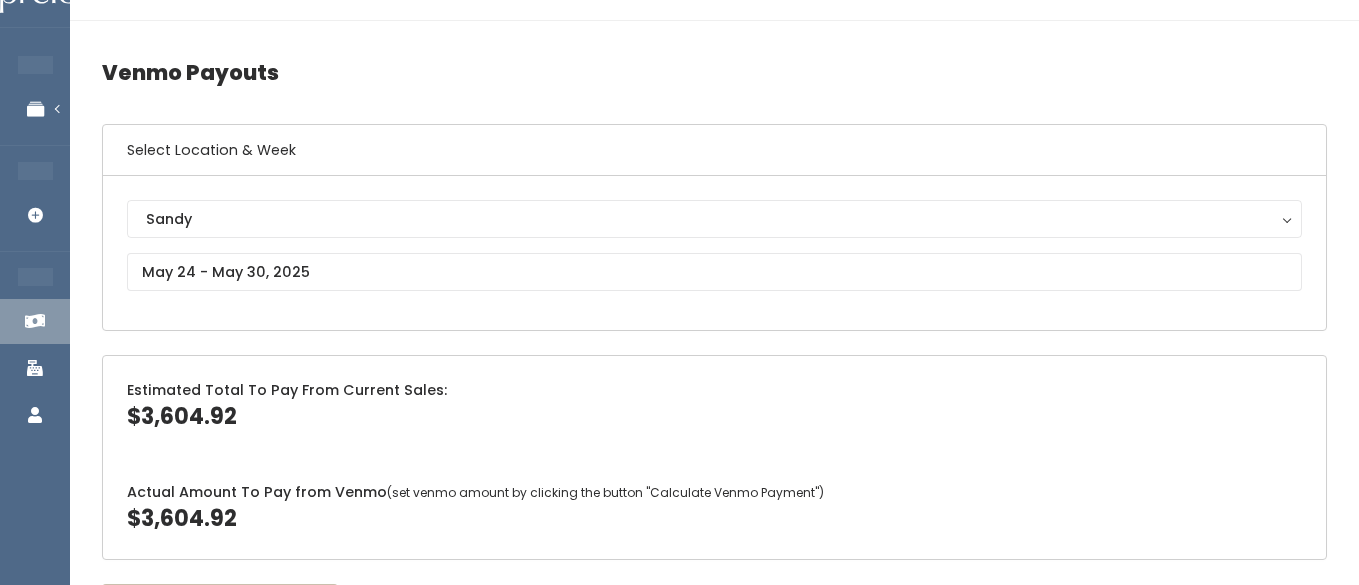 scroll, scrollTop: 40, scrollLeft: 0, axis: vertical 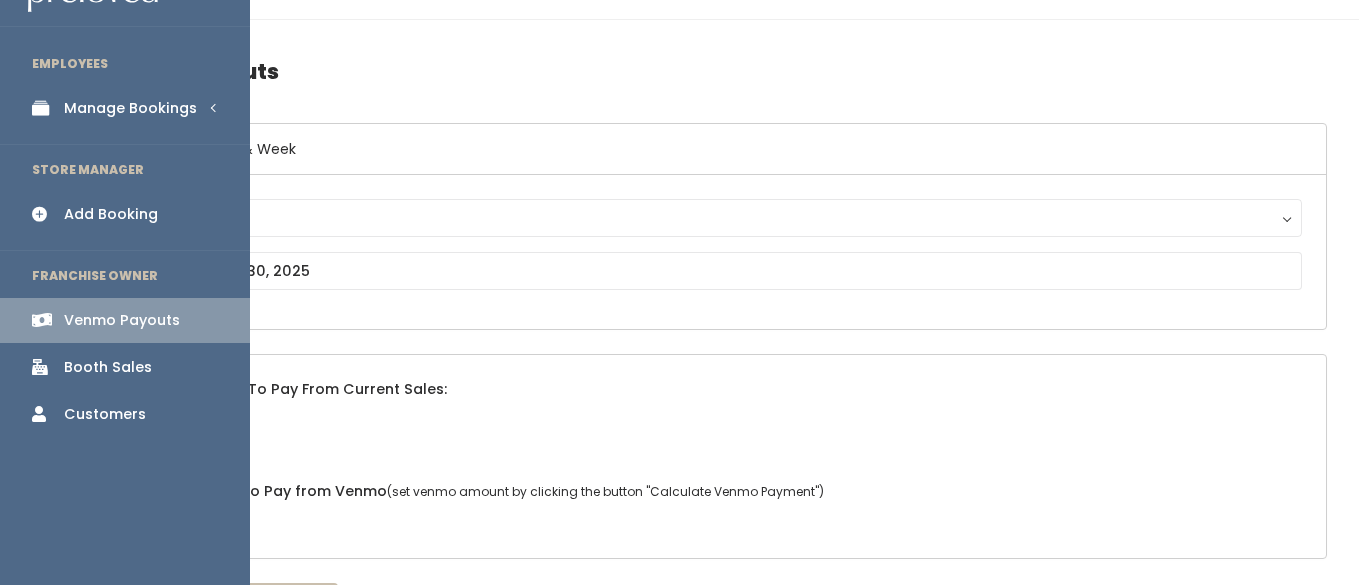 click on "Manage Bookings" at bounding box center [130, 108] 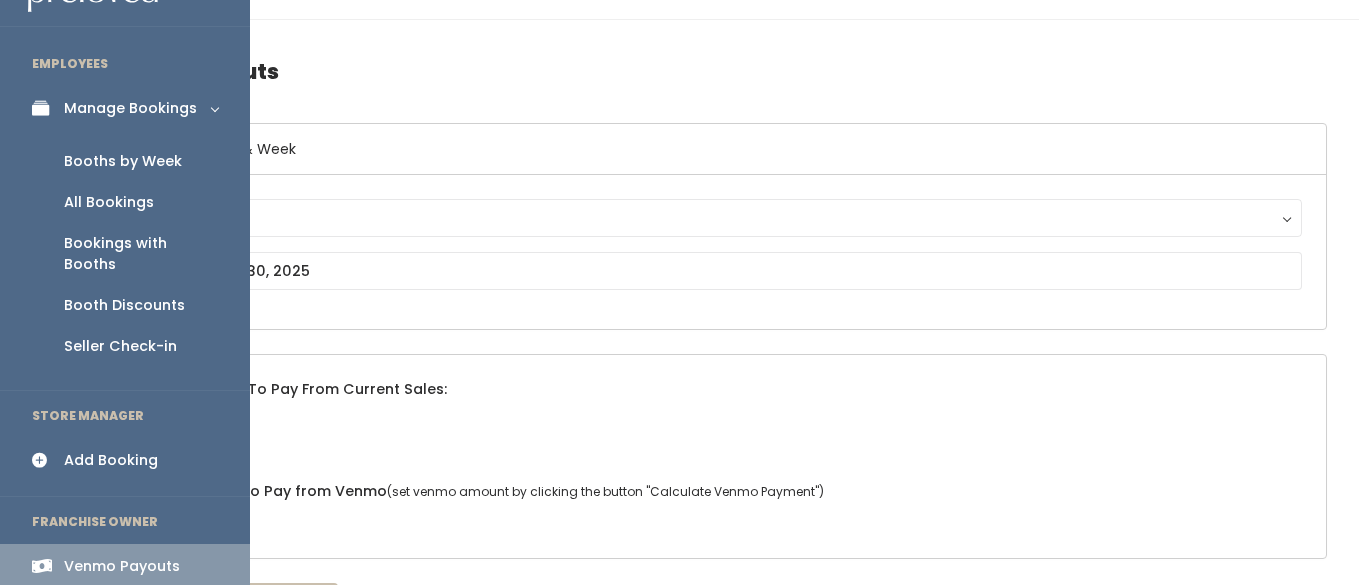 click on "Booths by Week" at bounding box center (123, 161) 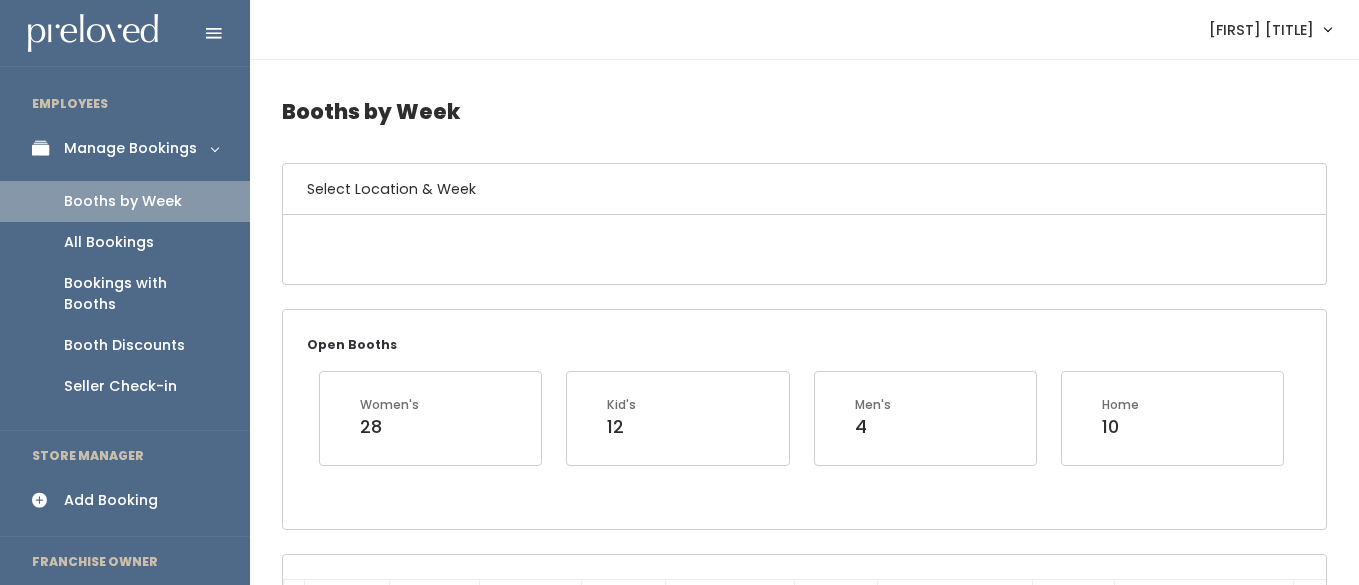 scroll, scrollTop: 0, scrollLeft: 0, axis: both 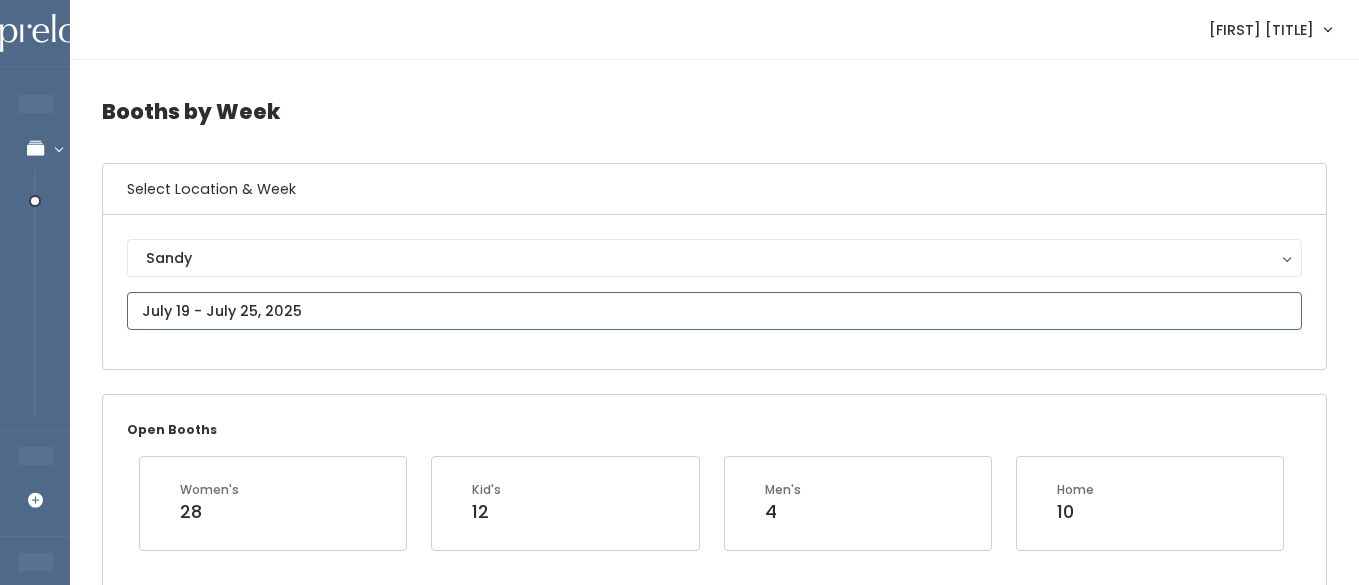 click at bounding box center (714, 311) 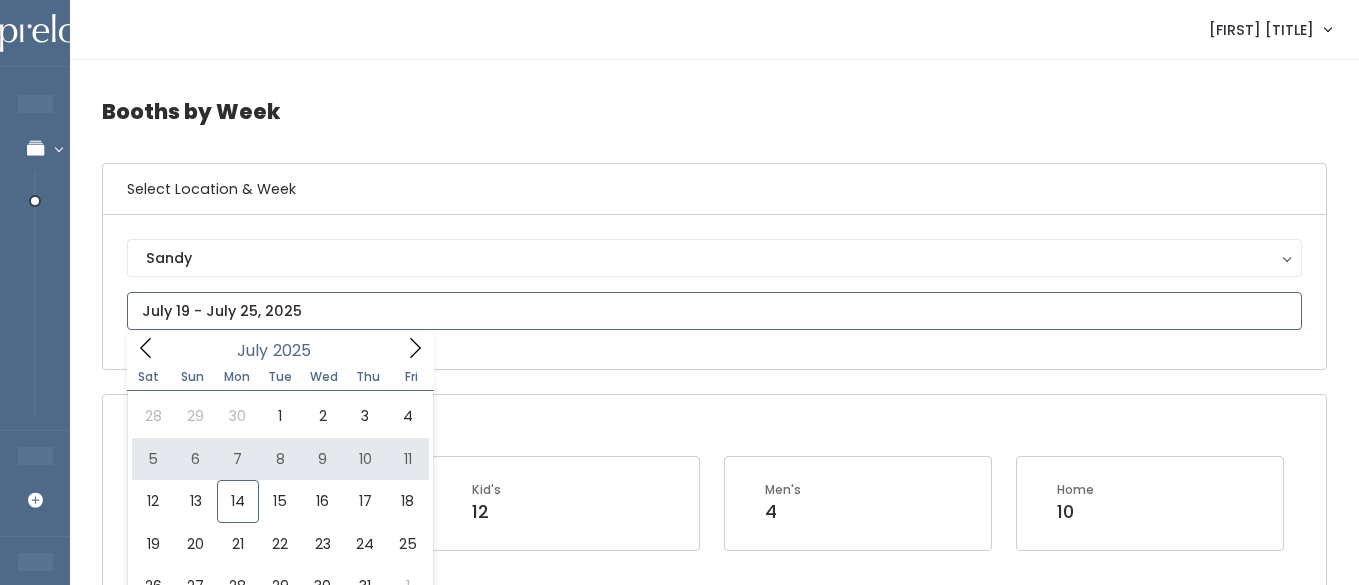 type on "[MONTH] [NUMBER] to [MONTH] [NUMBER]" 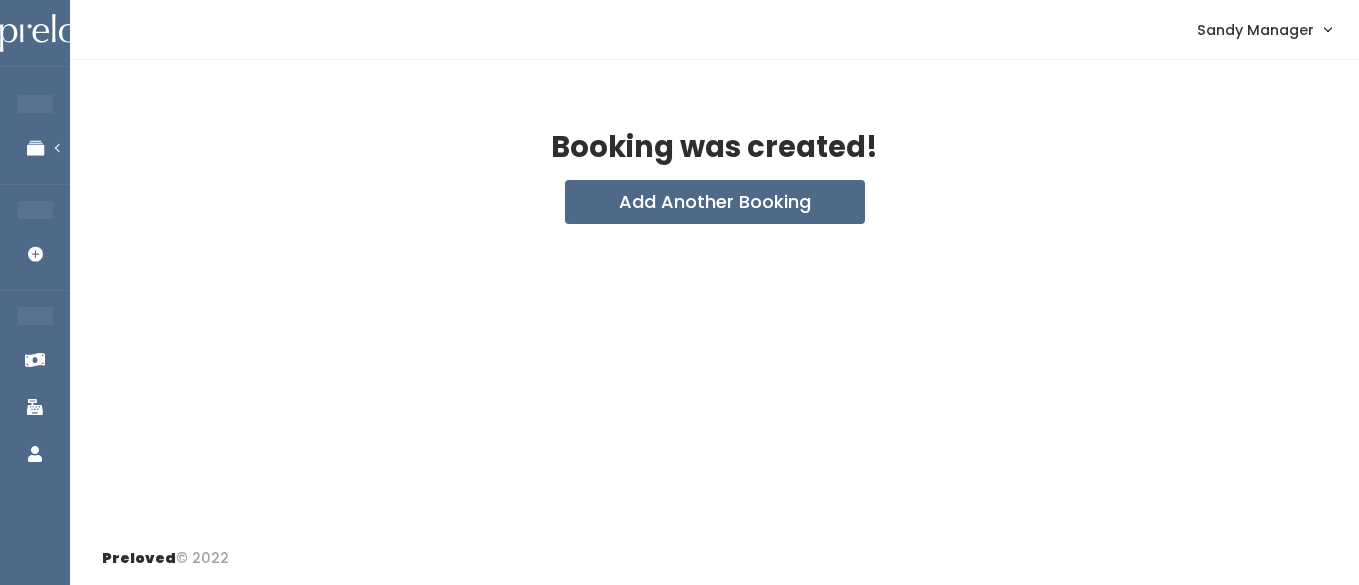 scroll, scrollTop: 0, scrollLeft: 0, axis: both 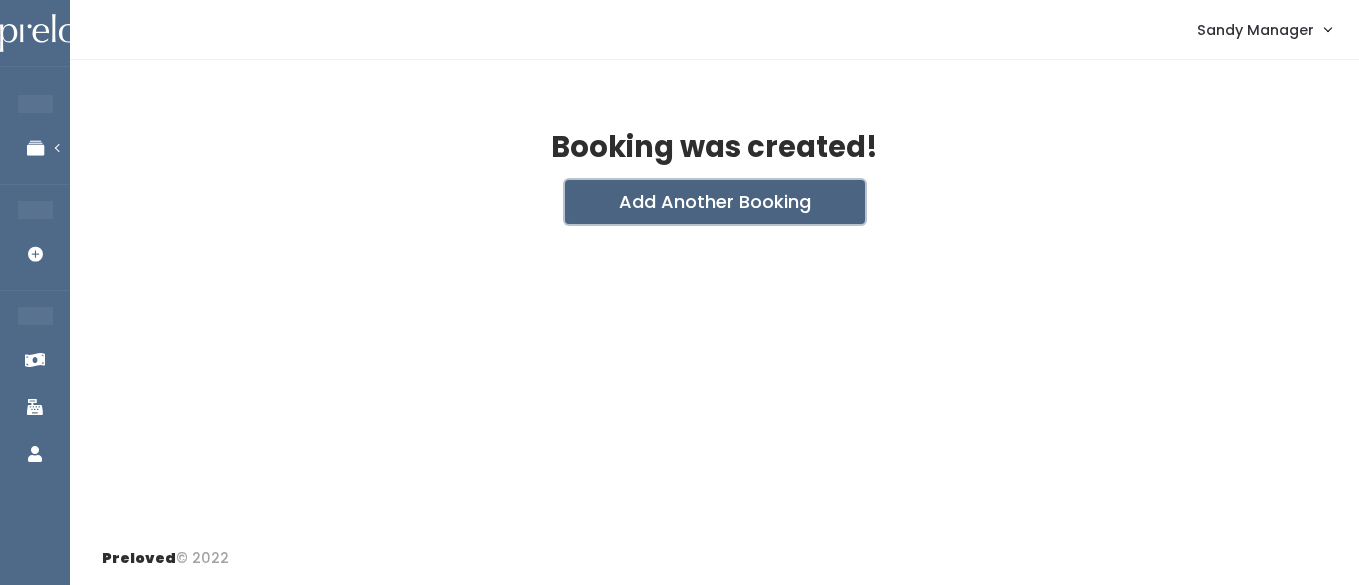 click on "Add Another Booking" at bounding box center (715, 202) 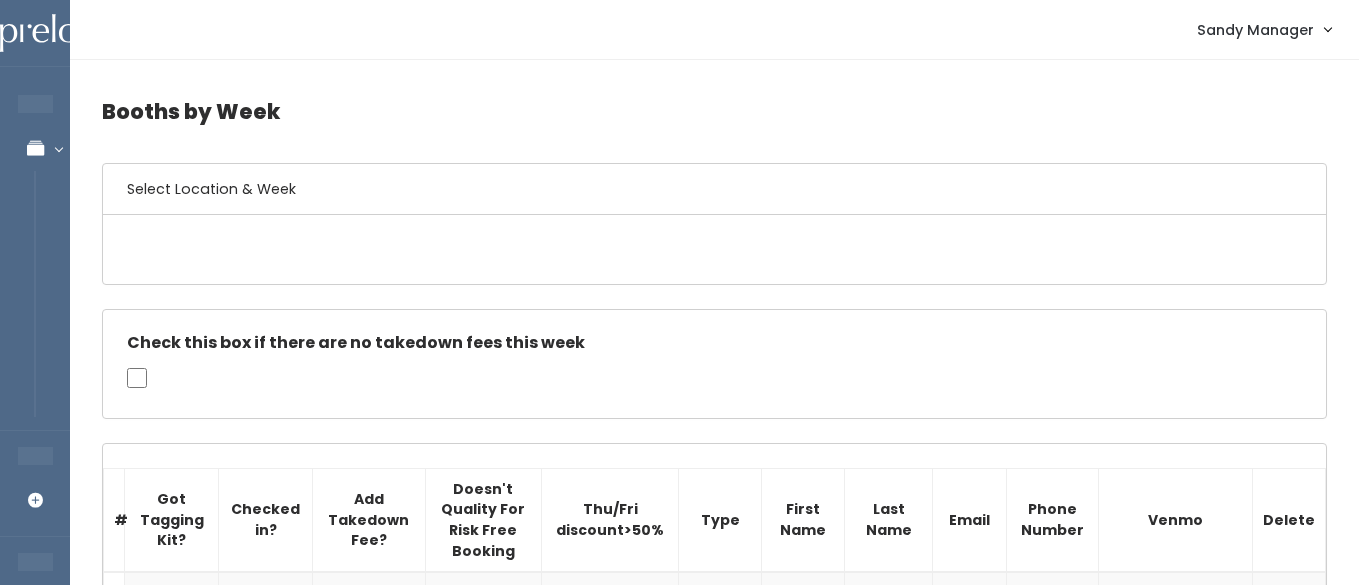 scroll, scrollTop: 0, scrollLeft: 0, axis: both 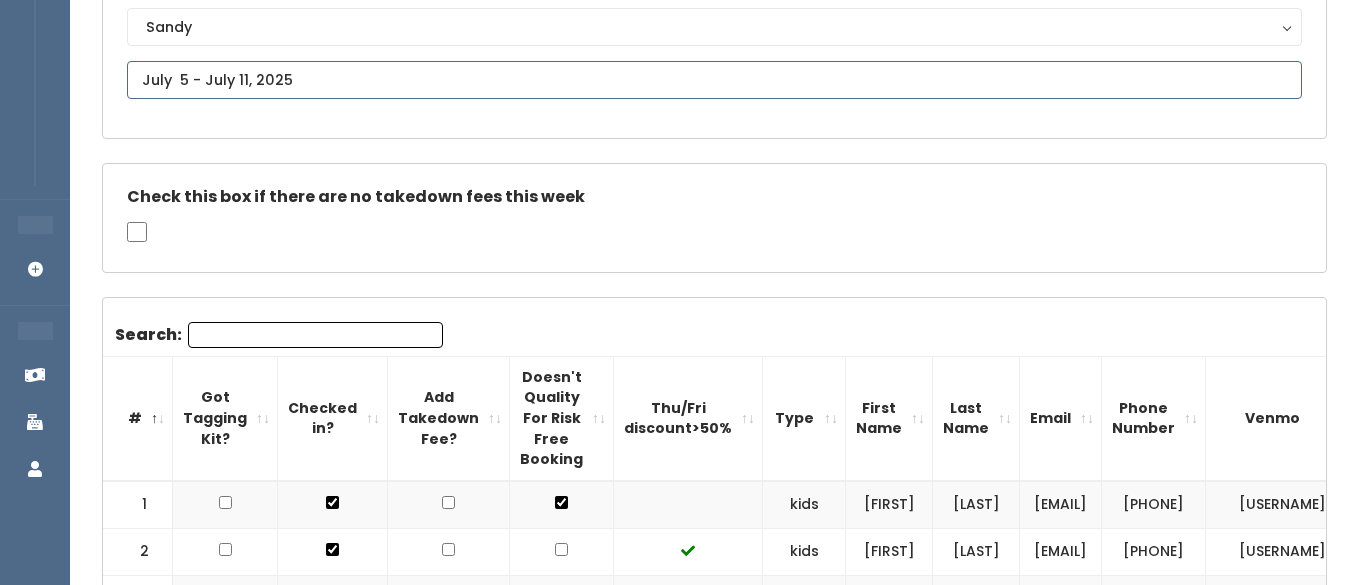 click at bounding box center [714, 80] 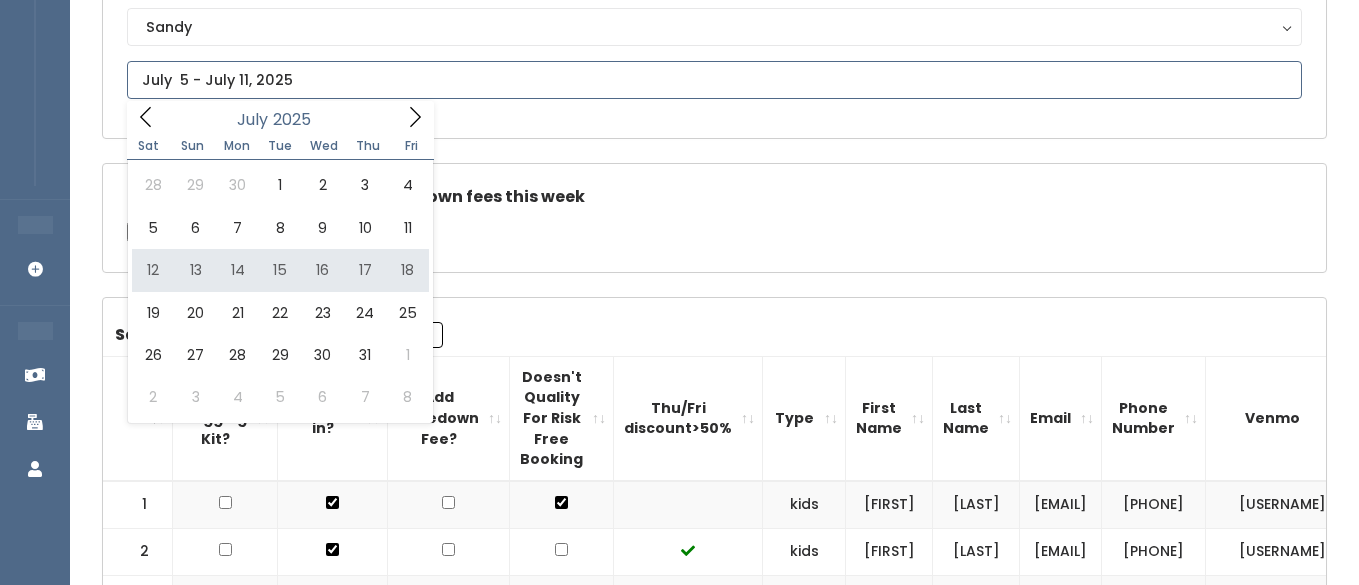 type on "July 12 to July 18" 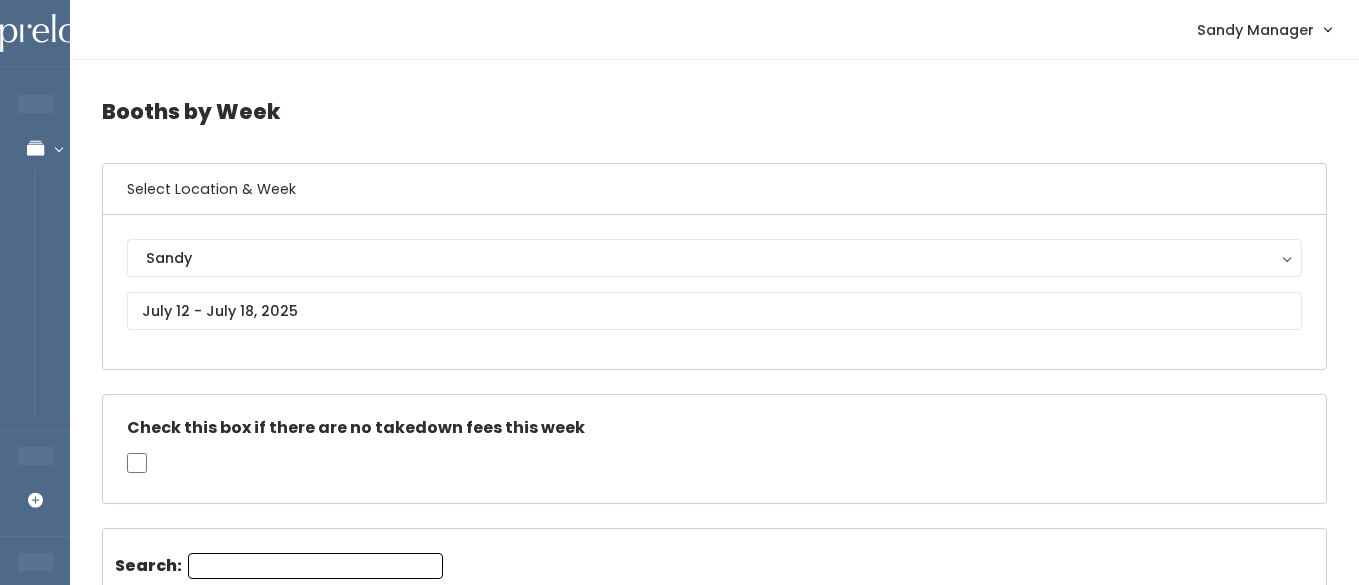 scroll, scrollTop: 0, scrollLeft: 0, axis: both 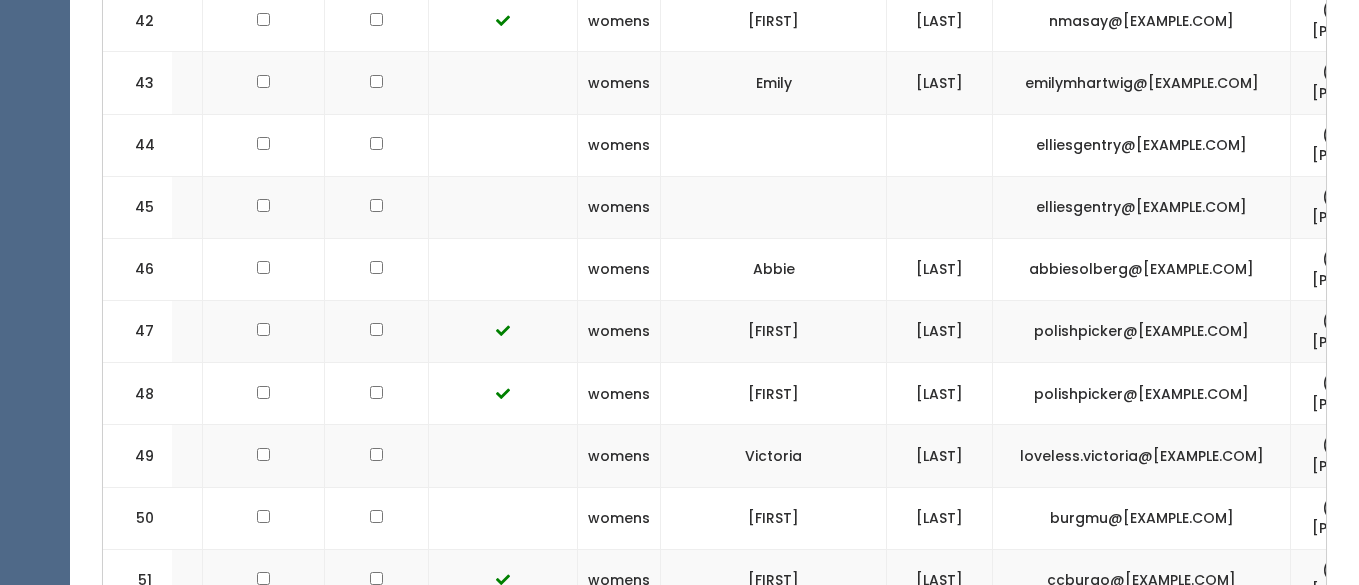 drag, startPoint x: 1179, startPoint y: 452, endPoint x: 932, endPoint y: 463, distance: 247.24481 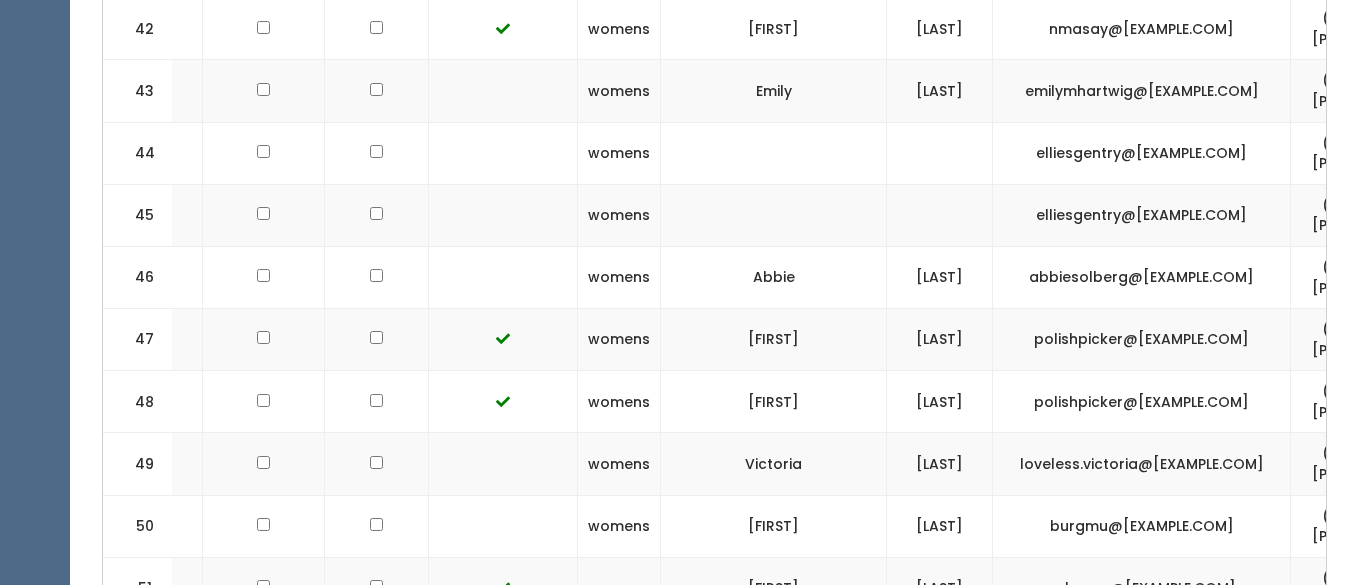 scroll, scrollTop: 2915, scrollLeft: 0, axis: vertical 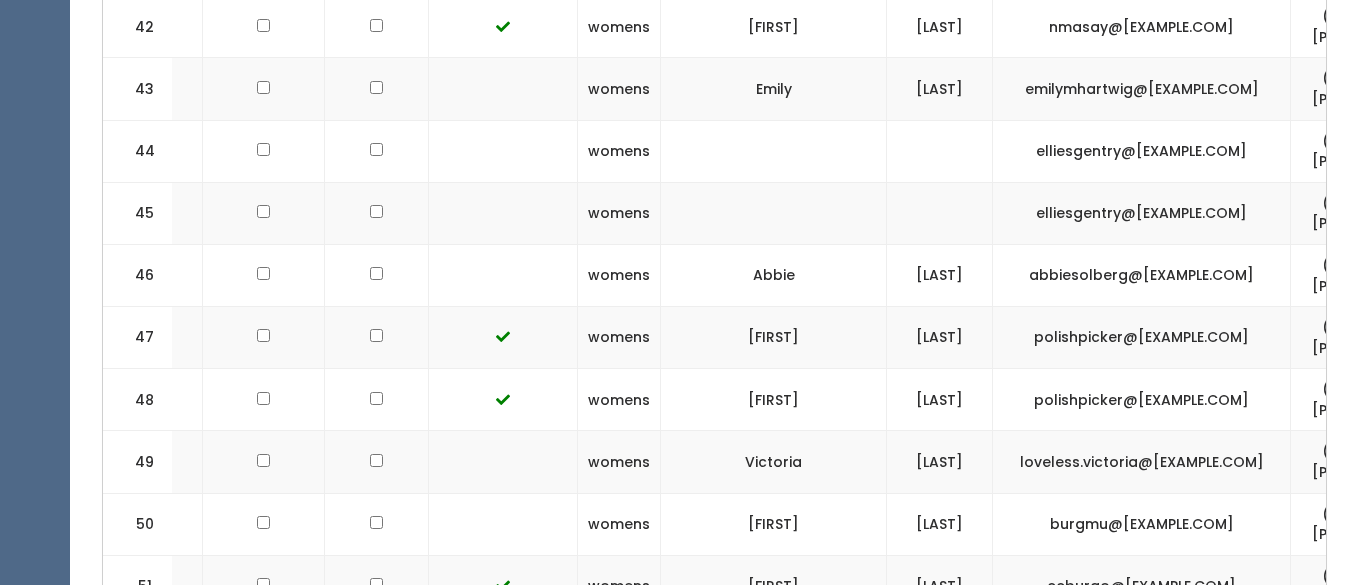 copy on "[LAST].[FIRST]@[EXAMPLE.COM]" 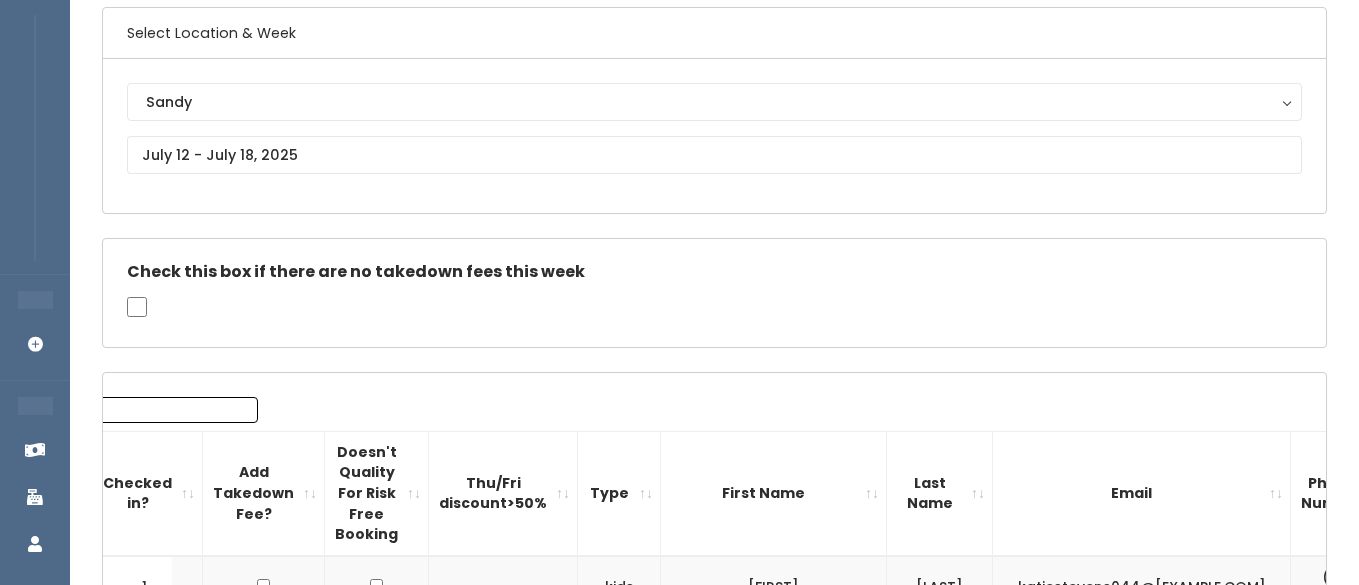 scroll, scrollTop: 145, scrollLeft: 0, axis: vertical 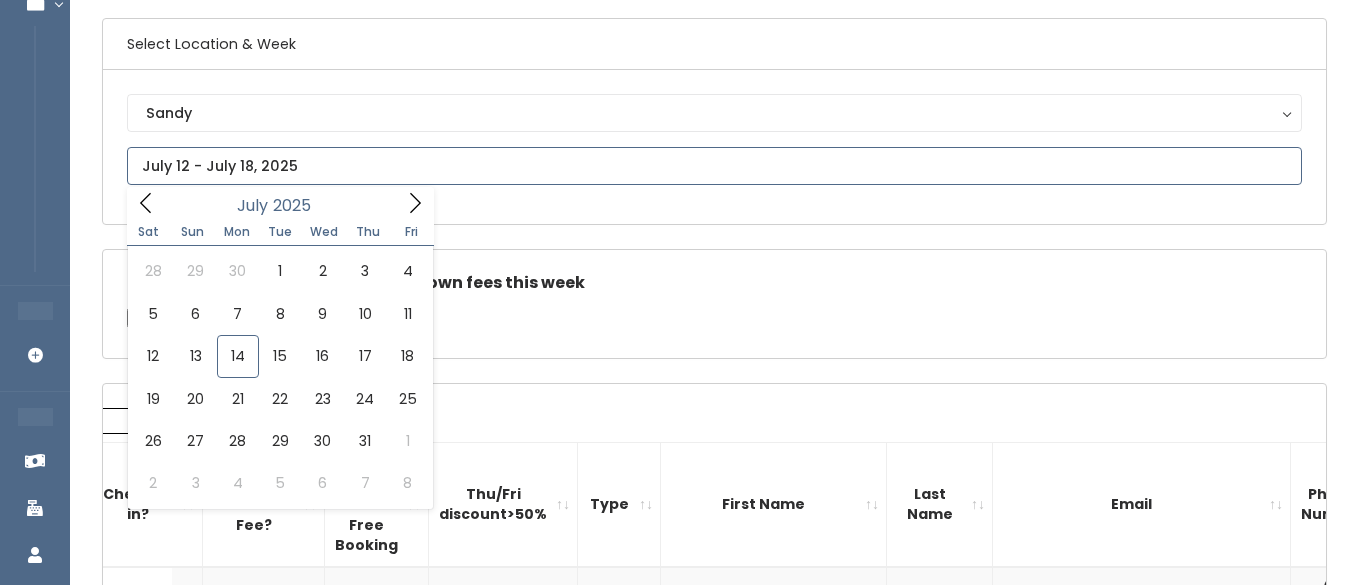 click at bounding box center [714, 166] 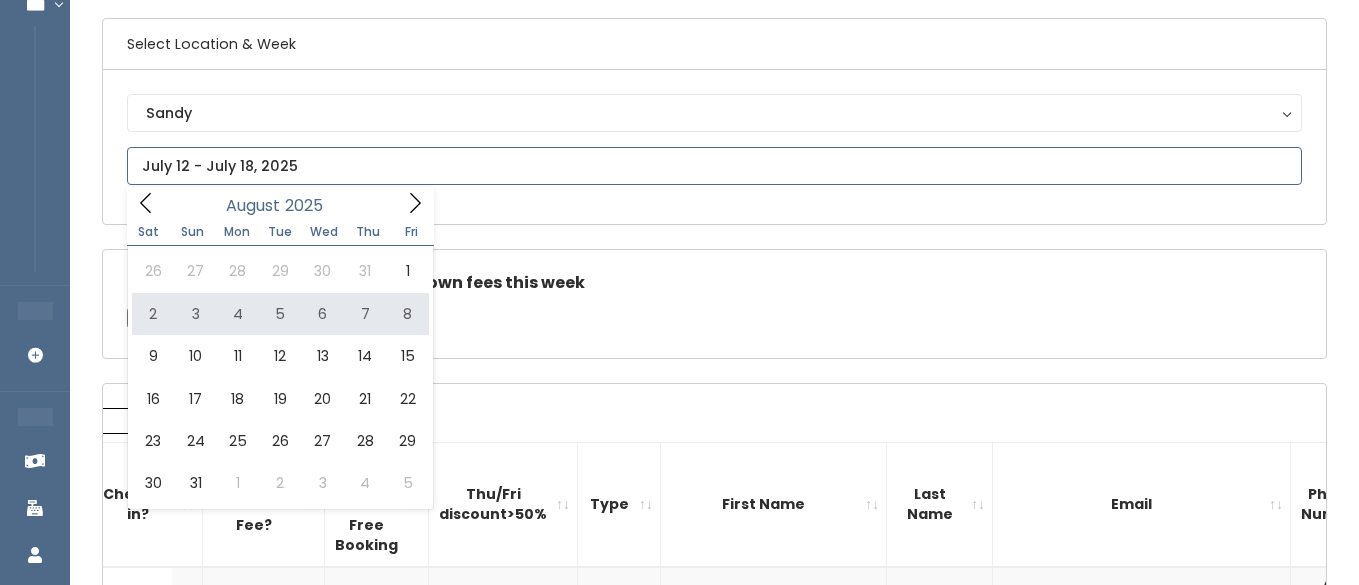 type on "August 2 to August 8" 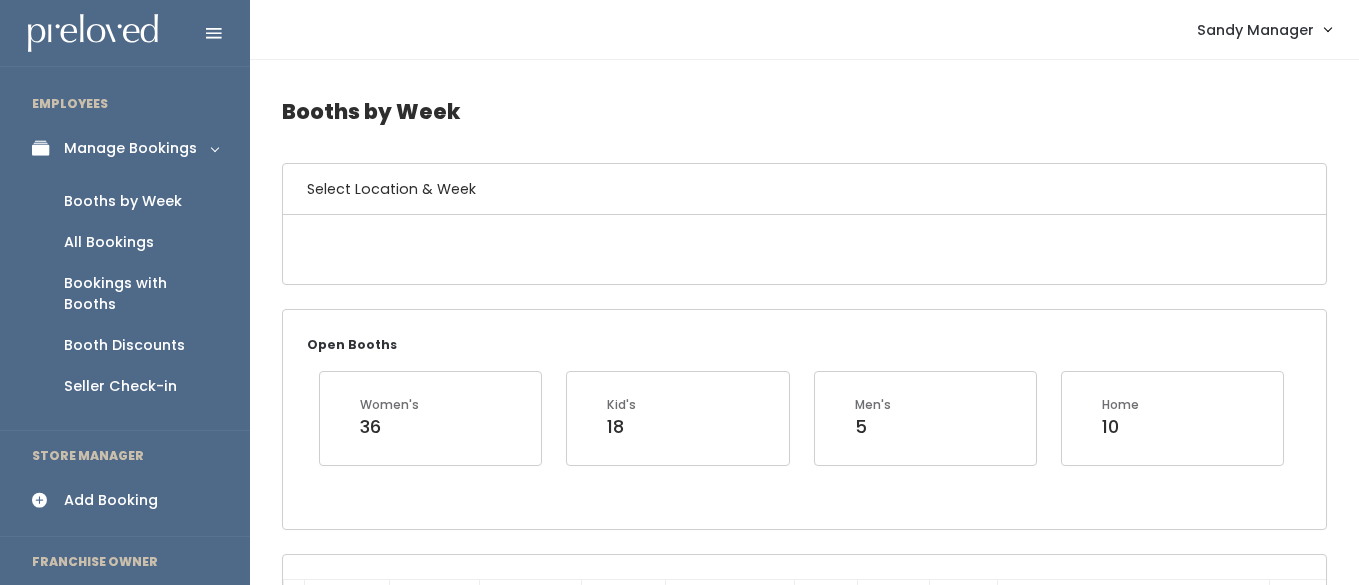 scroll, scrollTop: 0, scrollLeft: 0, axis: both 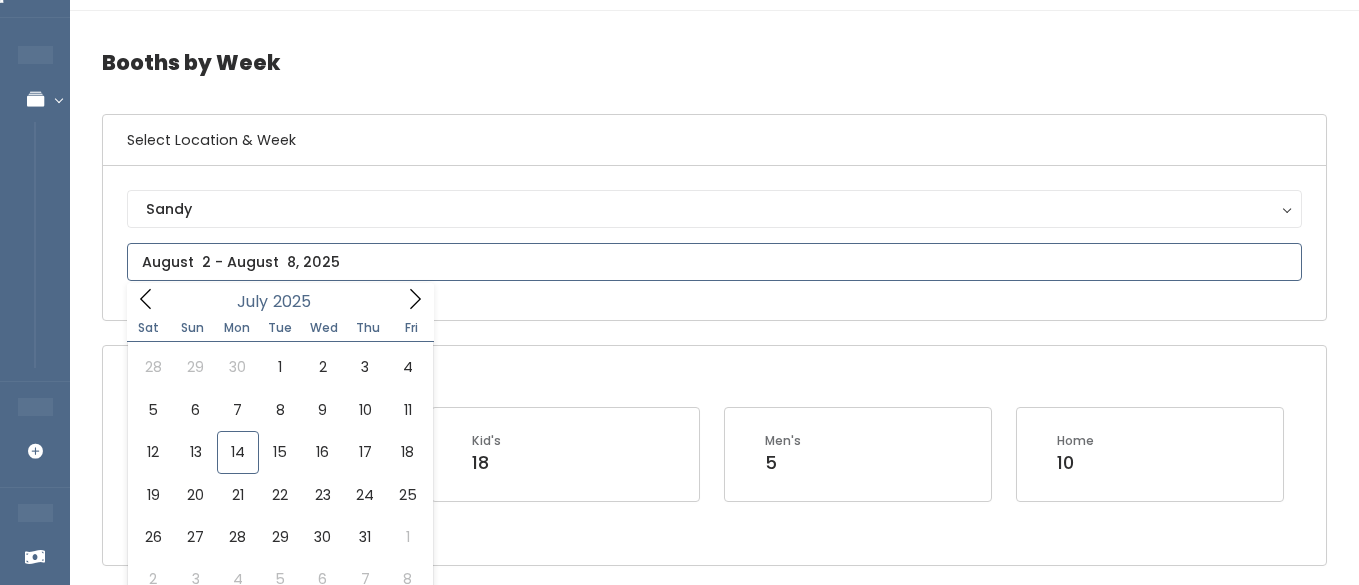 click at bounding box center (714, 262) 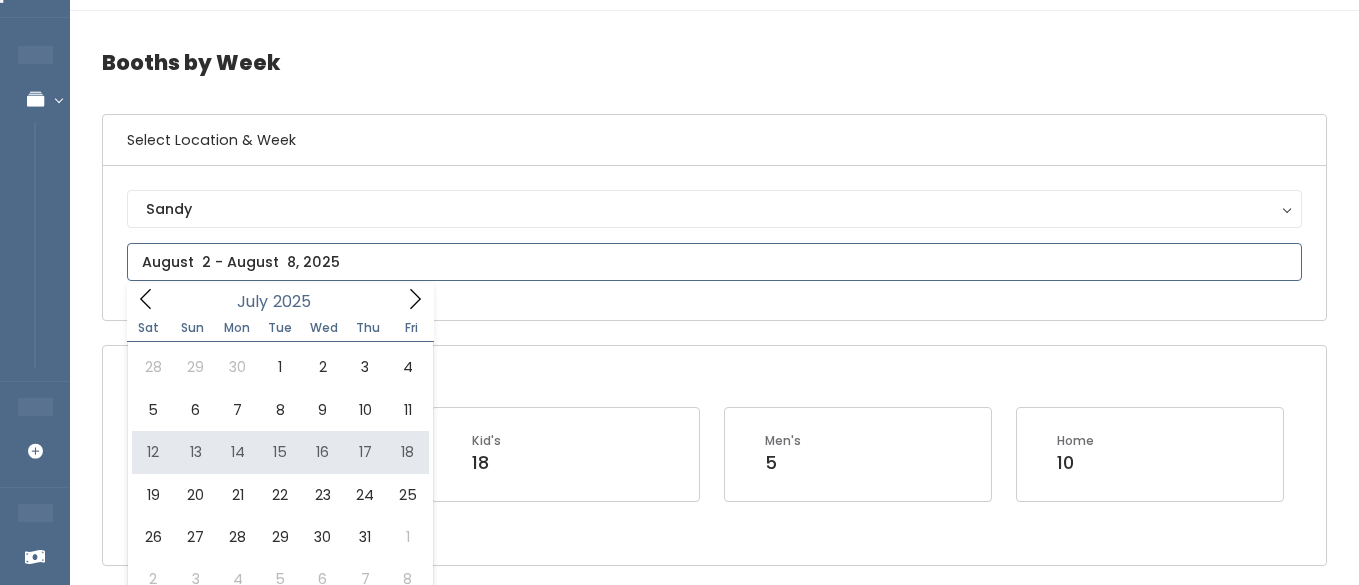 type on "July 12 to July 18" 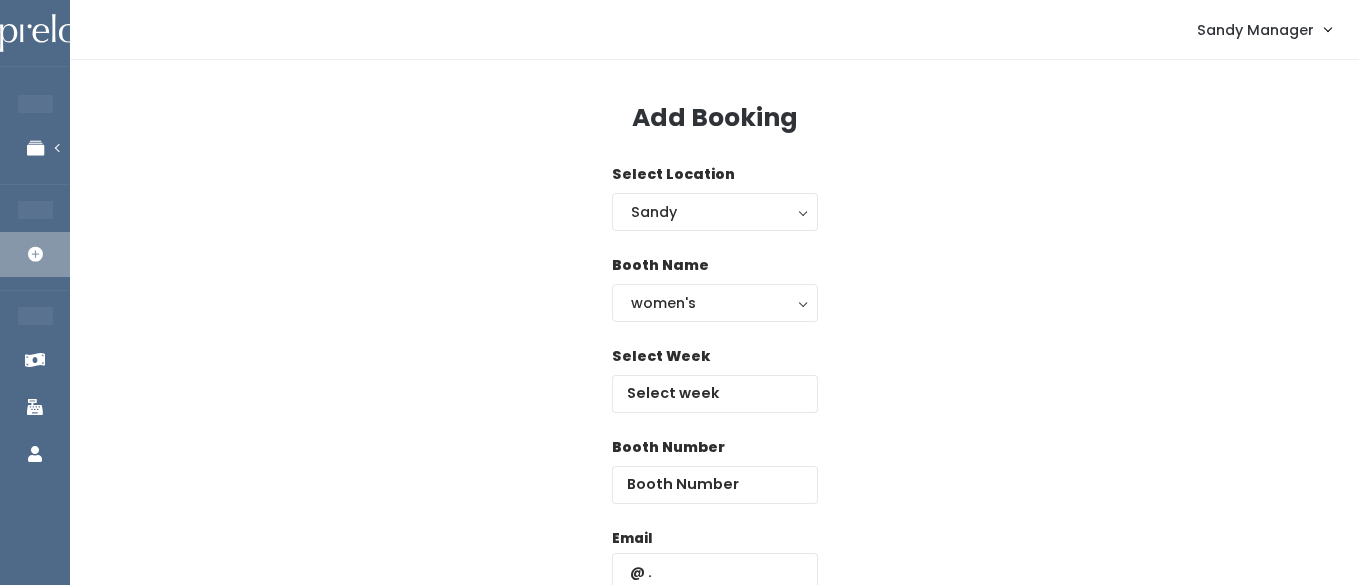 scroll, scrollTop: 0, scrollLeft: 0, axis: both 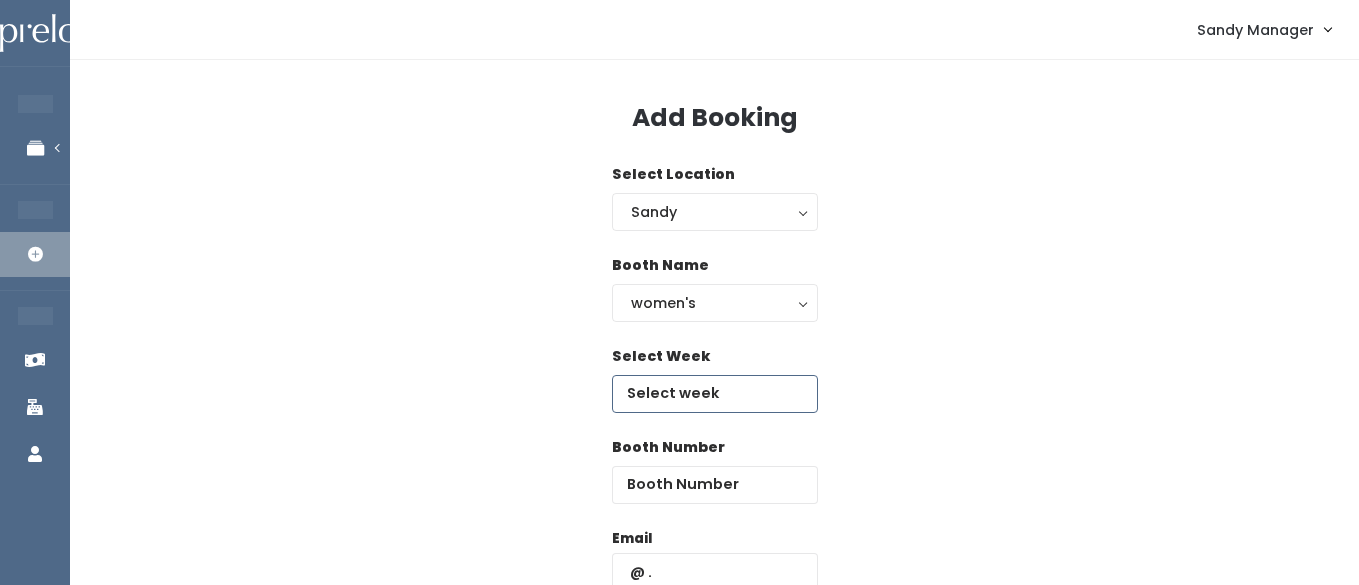 click at bounding box center [715, 394] 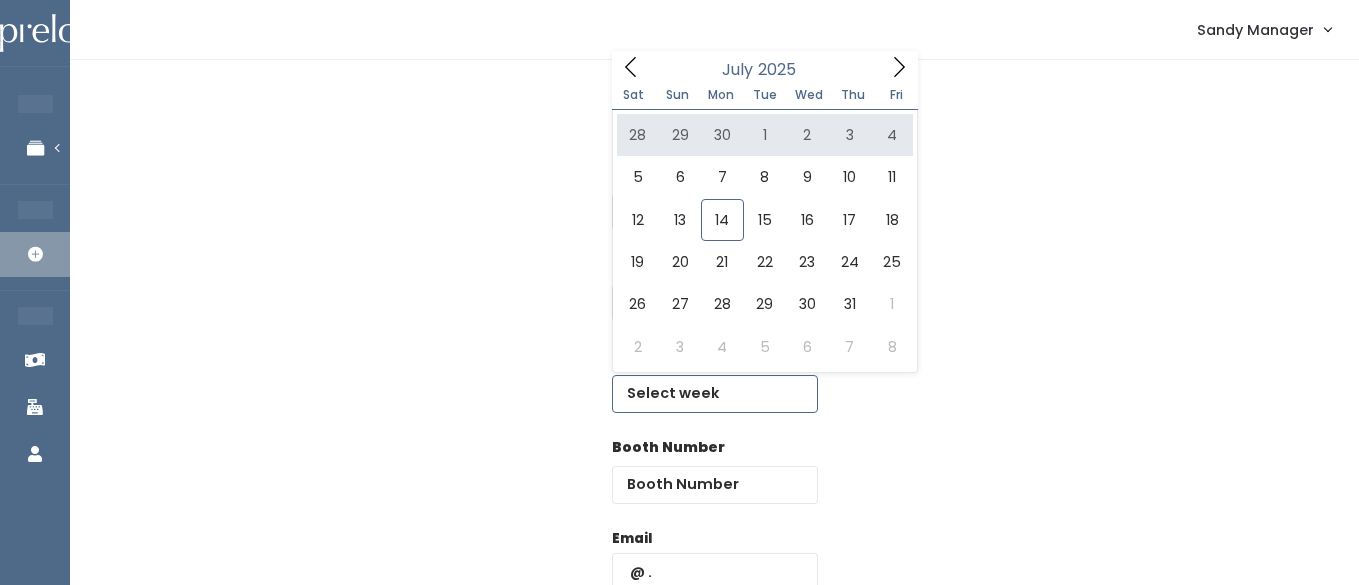 click at bounding box center [899, 66] 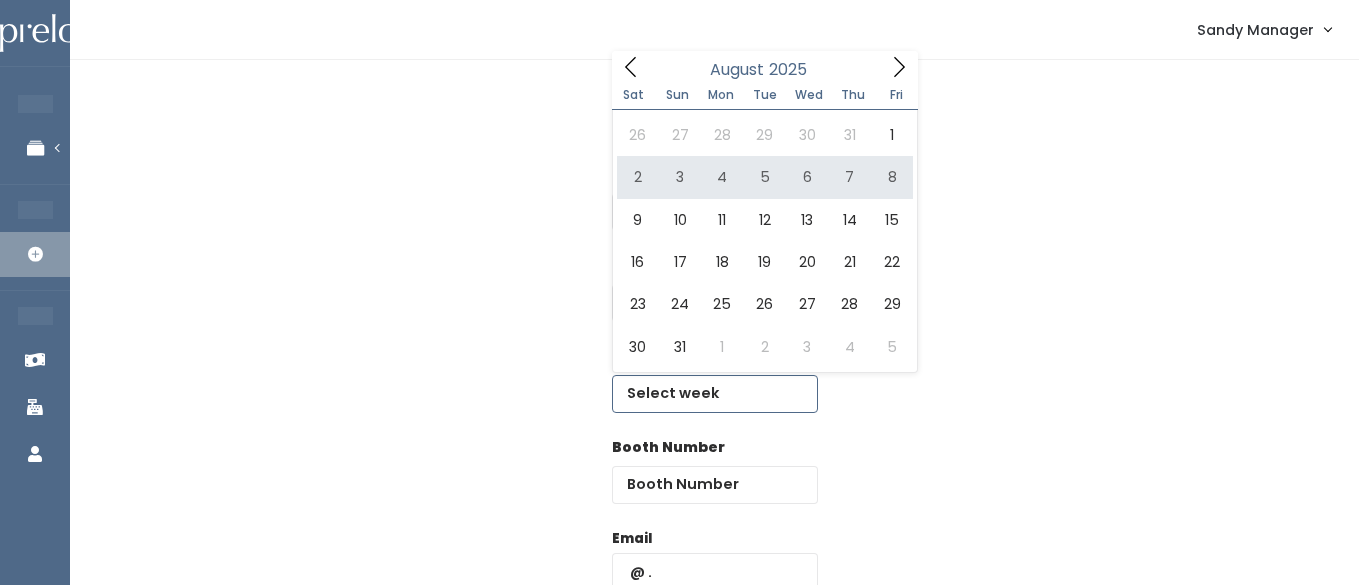 type on "[MONTH] [NUMBER] to [MONTH] [NUMBER]" 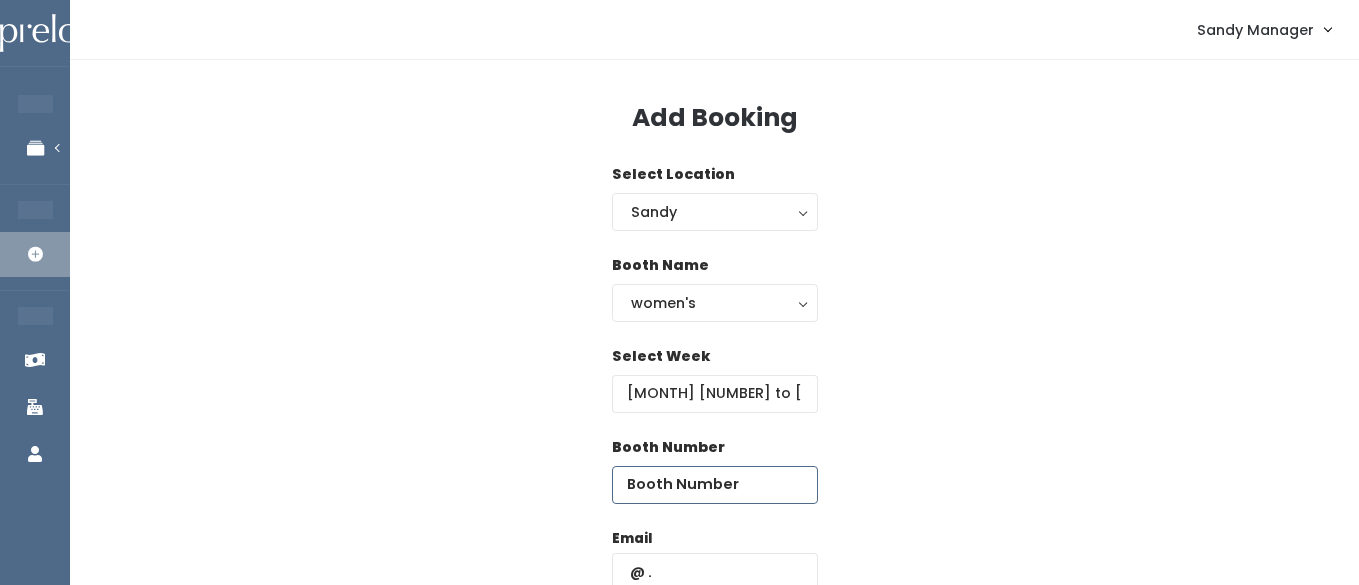 click at bounding box center [715, 485] 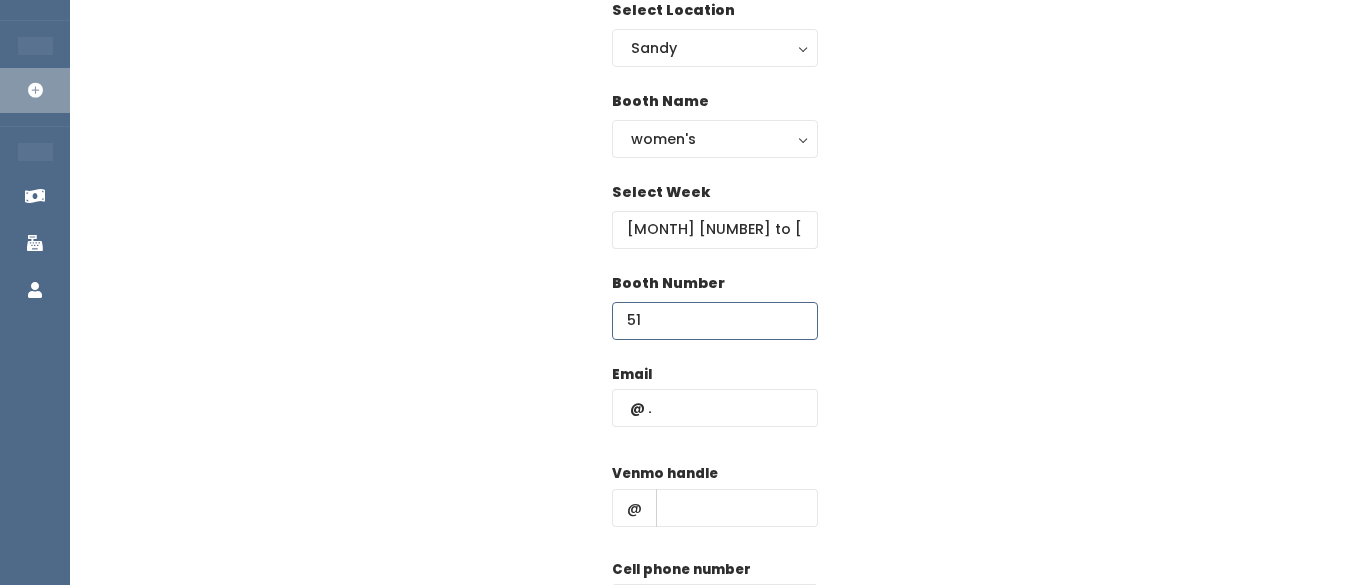 scroll, scrollTop: 213, scrollLeft: 0, axis: vertical 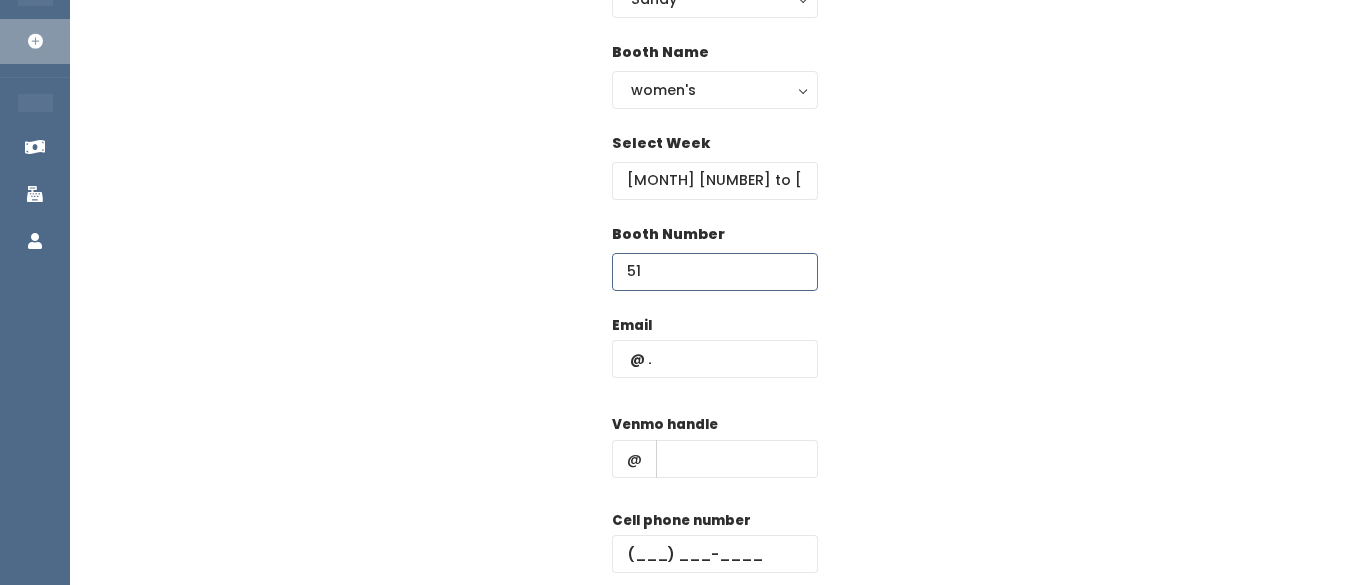 type on "51" 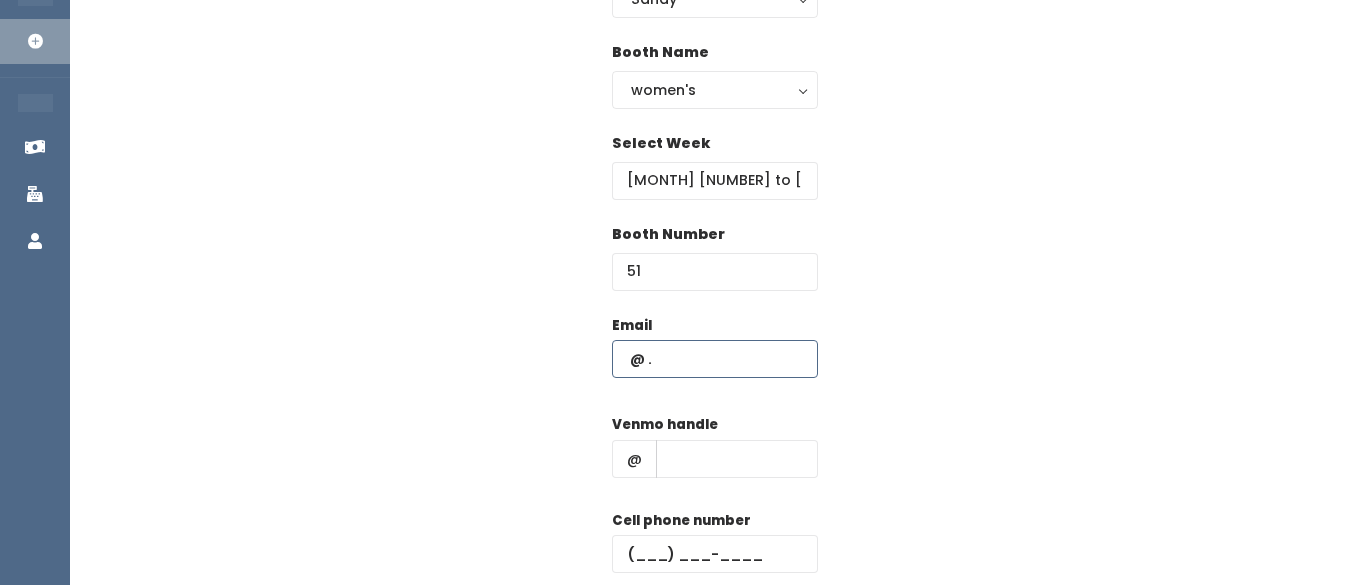 click at bounding box center (715, 359) 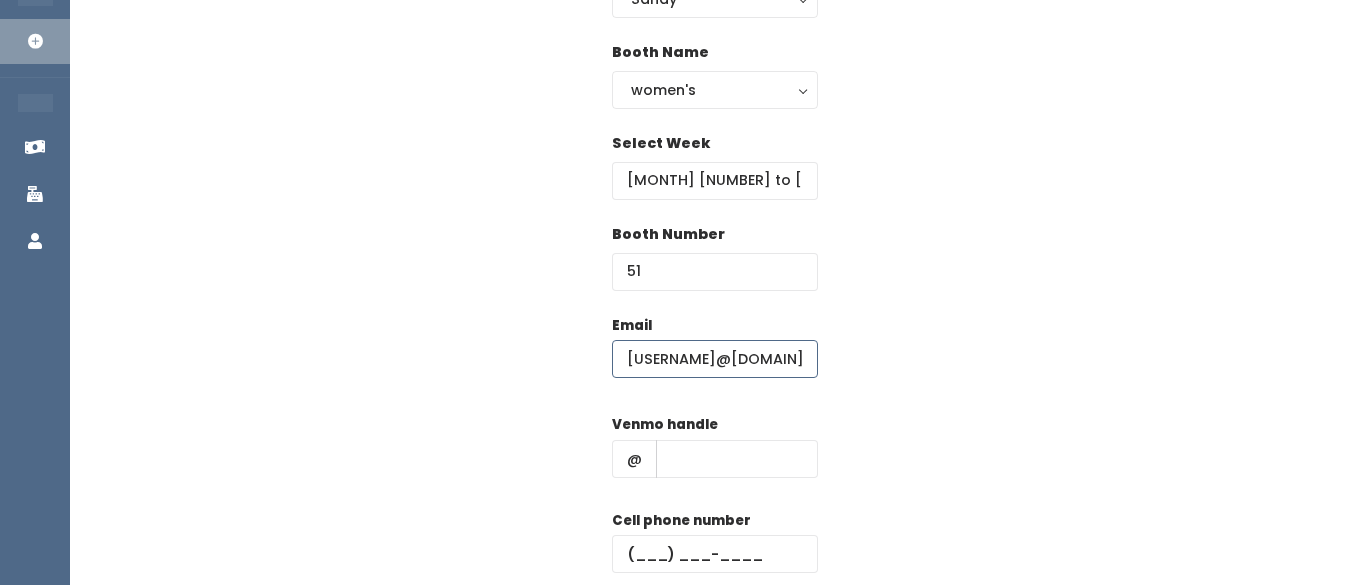 scroll, scrollTop: 0, scrollLeft: 62, axis: horizontal 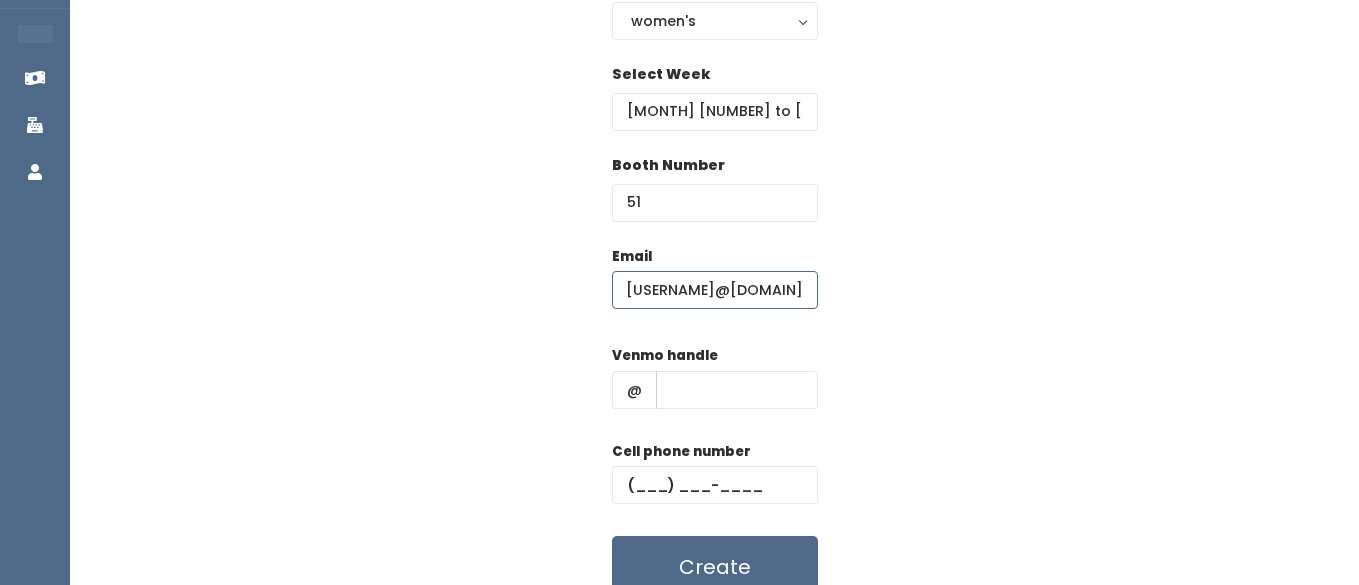 type on "loveless.victoria@[EXAMPLE.COM]" 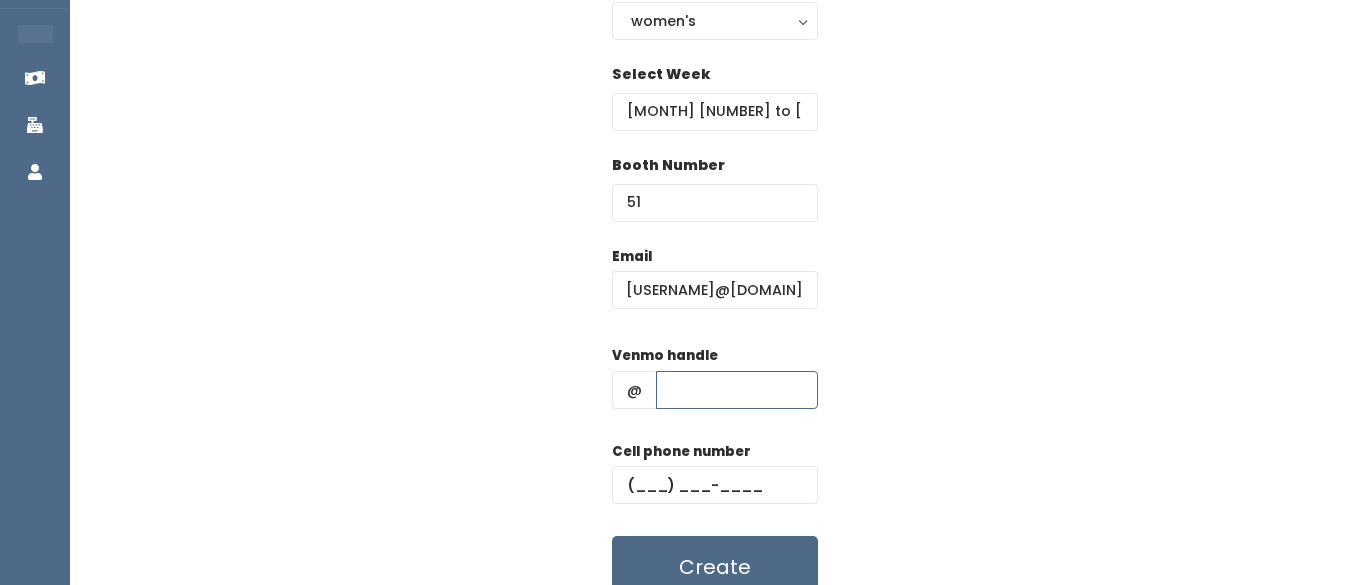 click at bounding box center (737, 390) 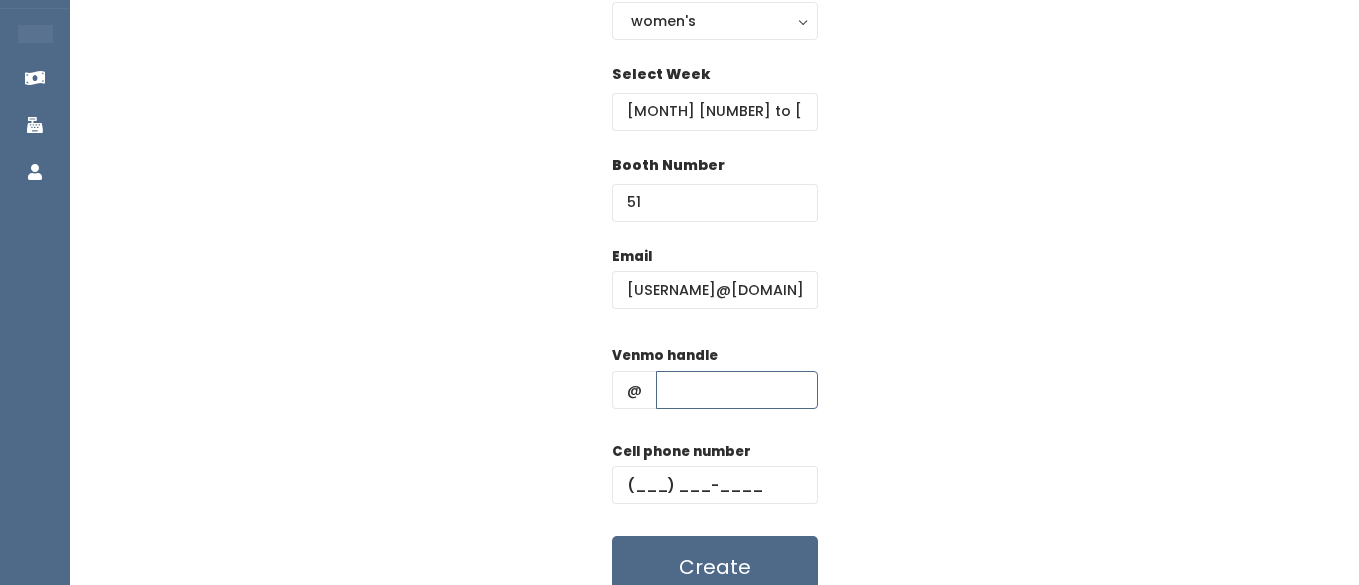 type on "hhhh" 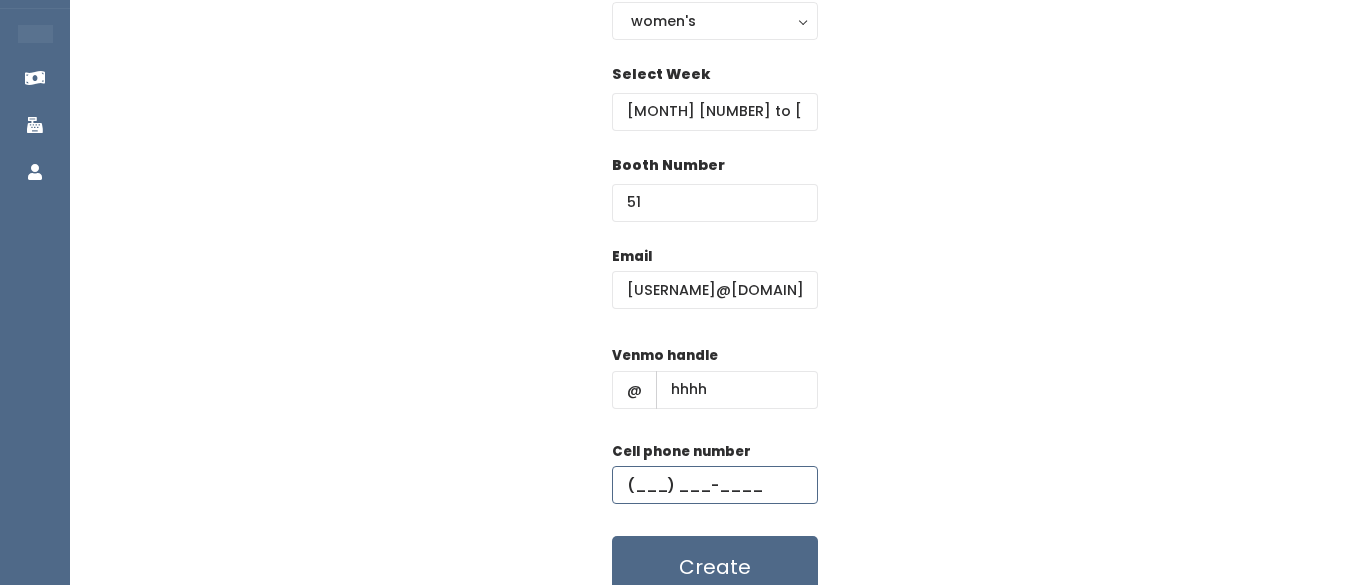 click at bounding box center [715, 485] 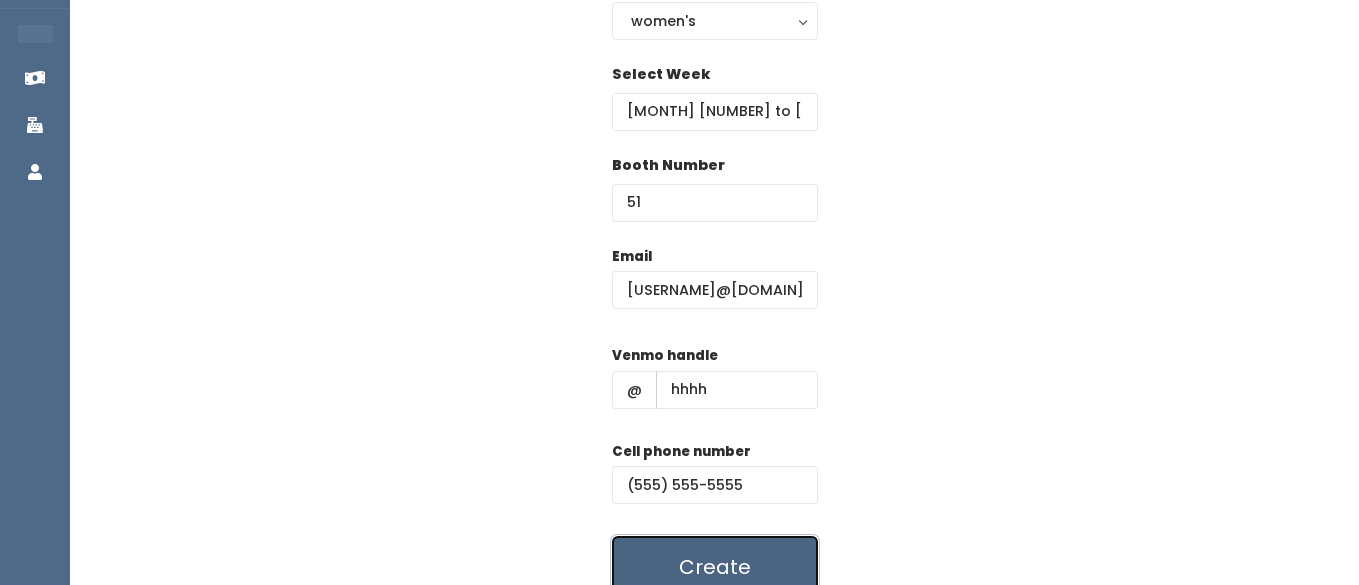 click on "Create" at bounding box center [715, 567] 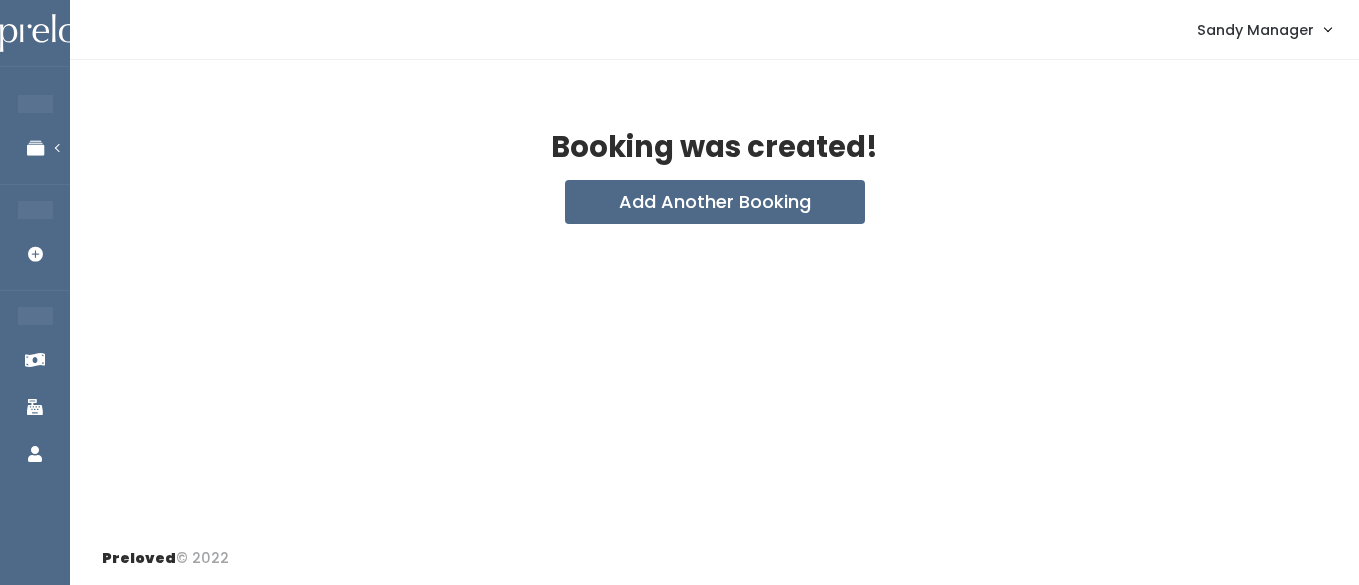 scroll, scrollTop: 0, scrollLeft: 0, axis: both 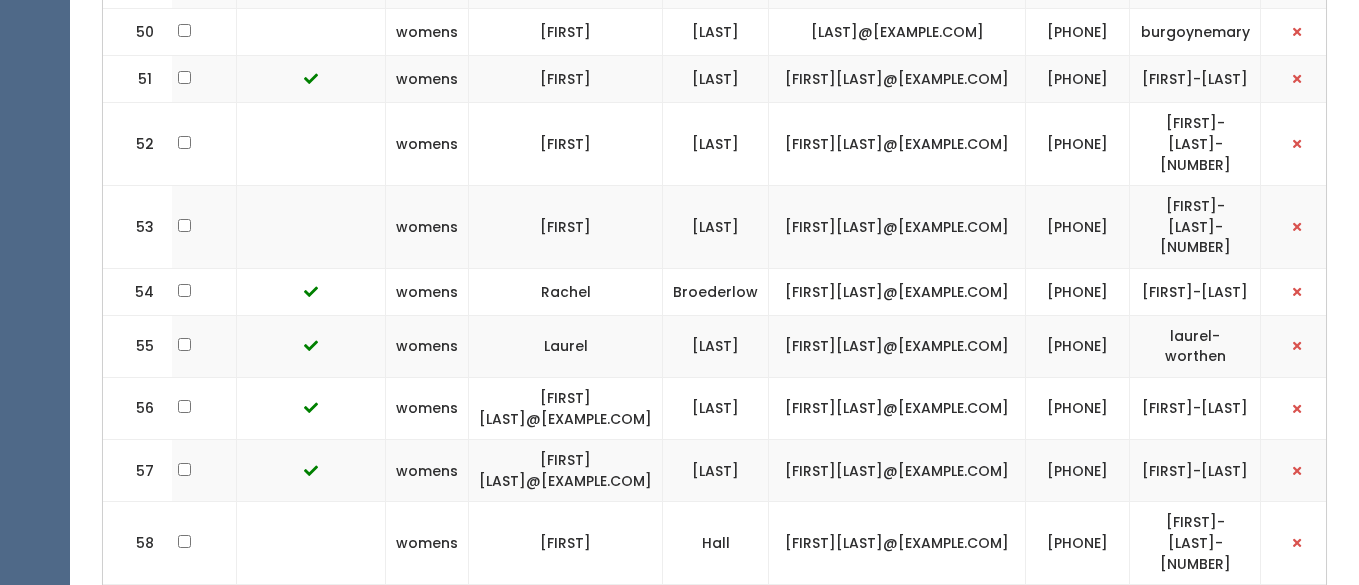 click at bounding box center [1297, -15] 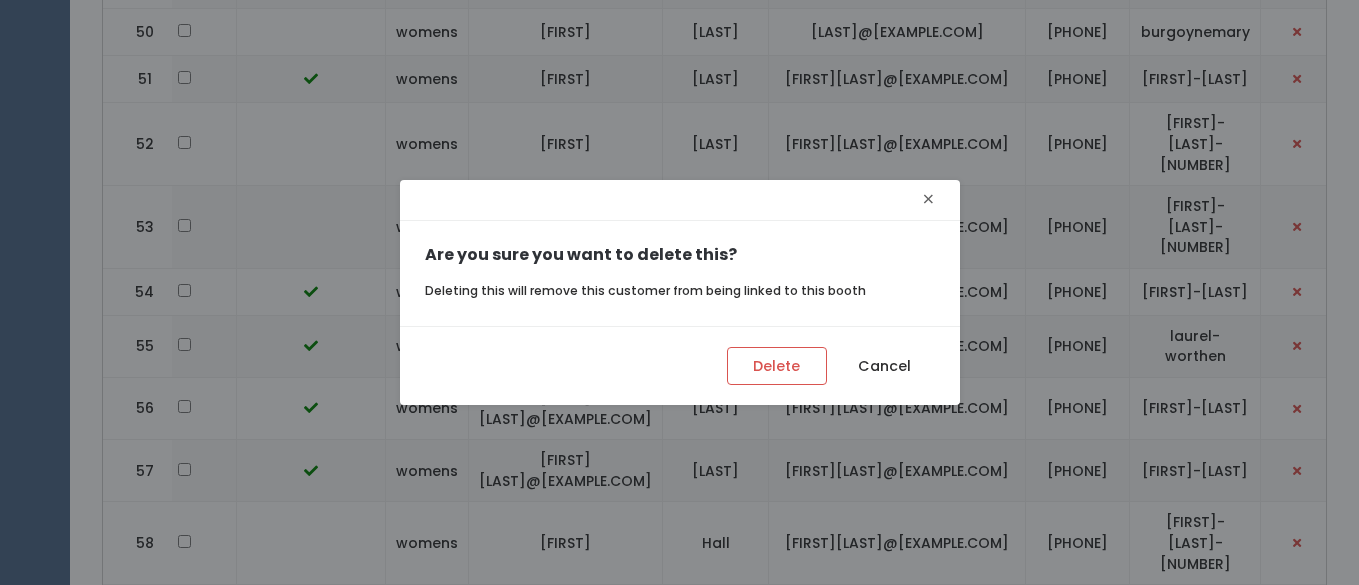 click on "×" at bounding box center (928, 199) 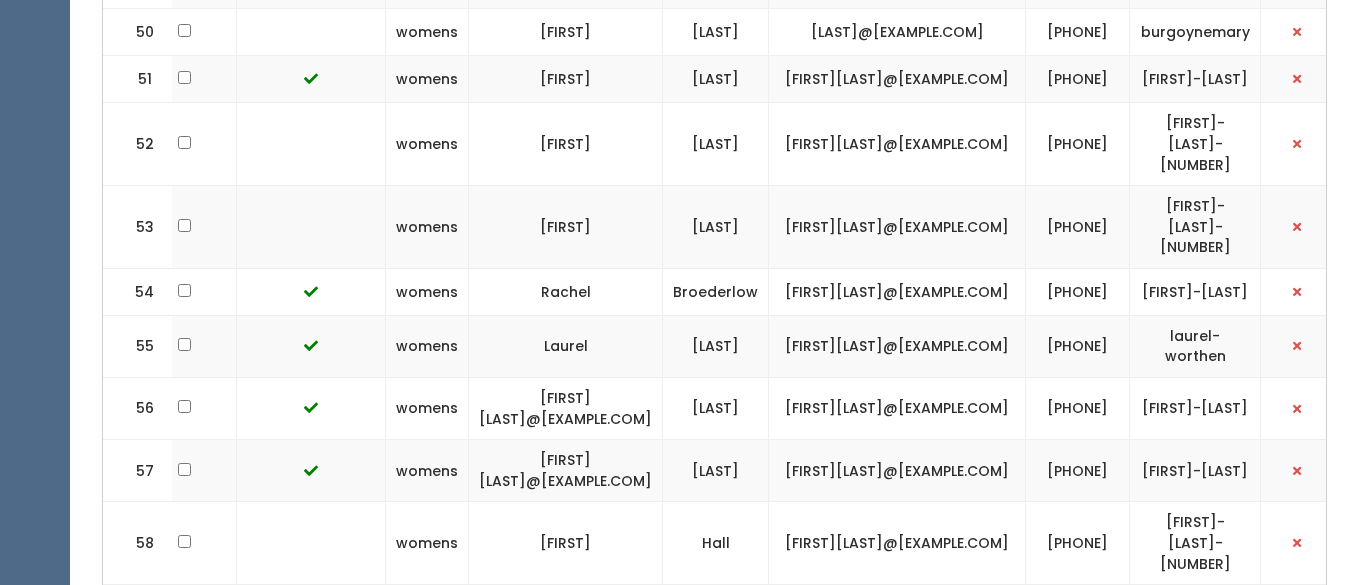 click at bounding box center (1297, -15) 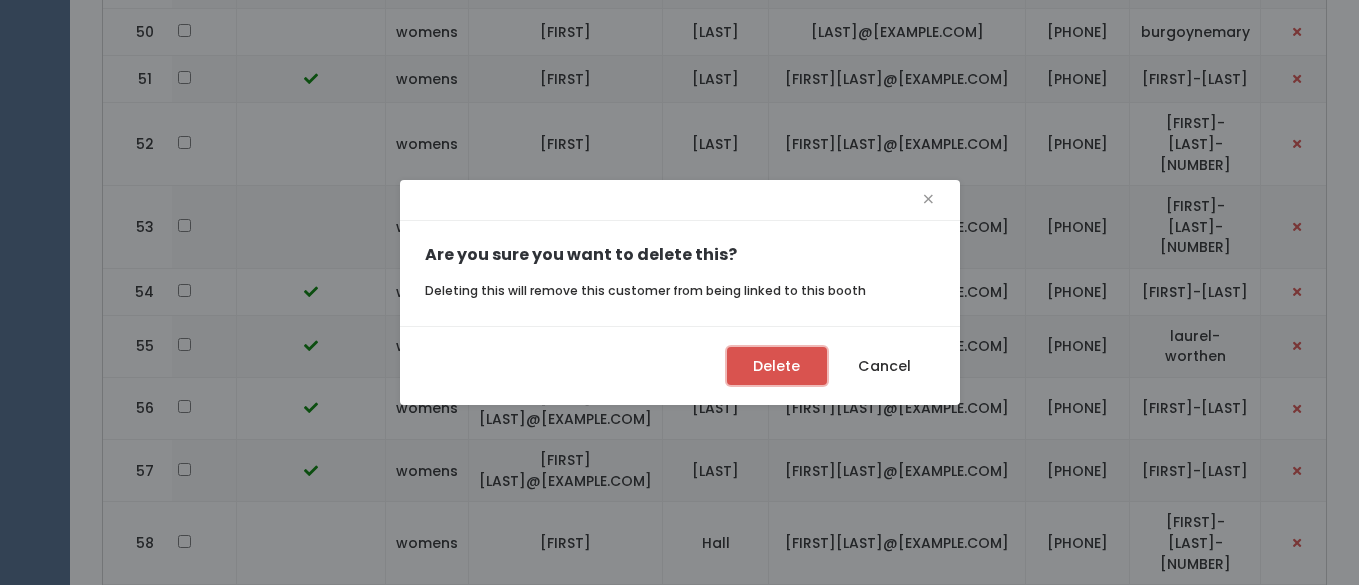 click on "Delete" at bounding box center (777, 366) 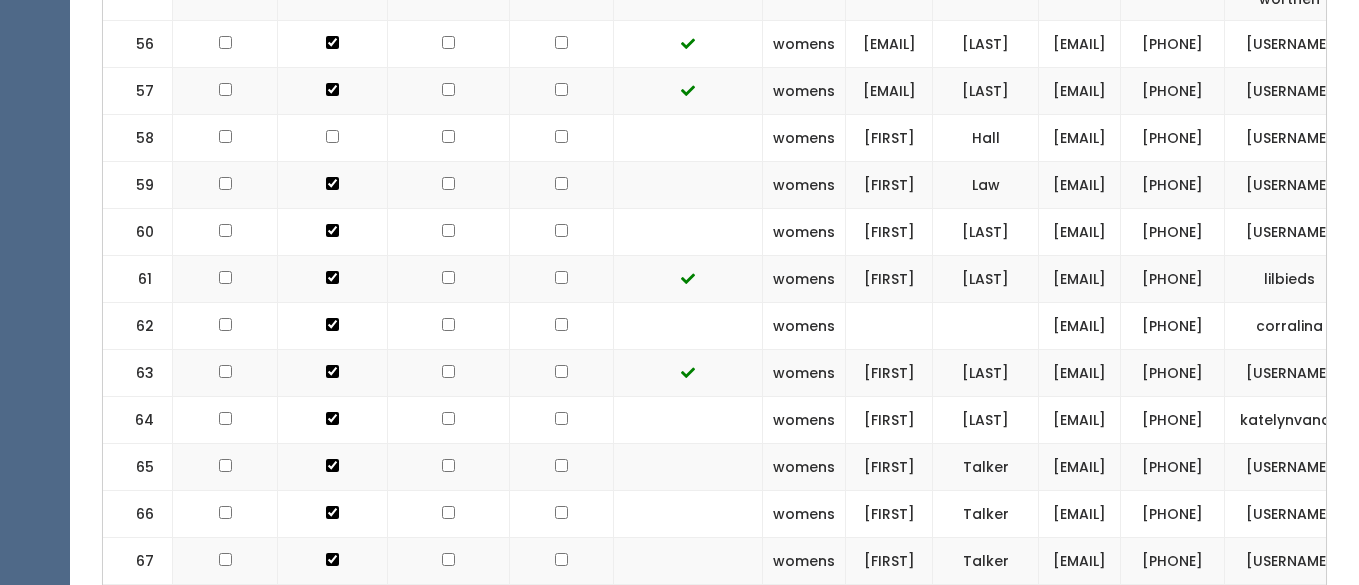 scroll, scrollTop: 3195, scrollLeft: 0, axis: vertical 